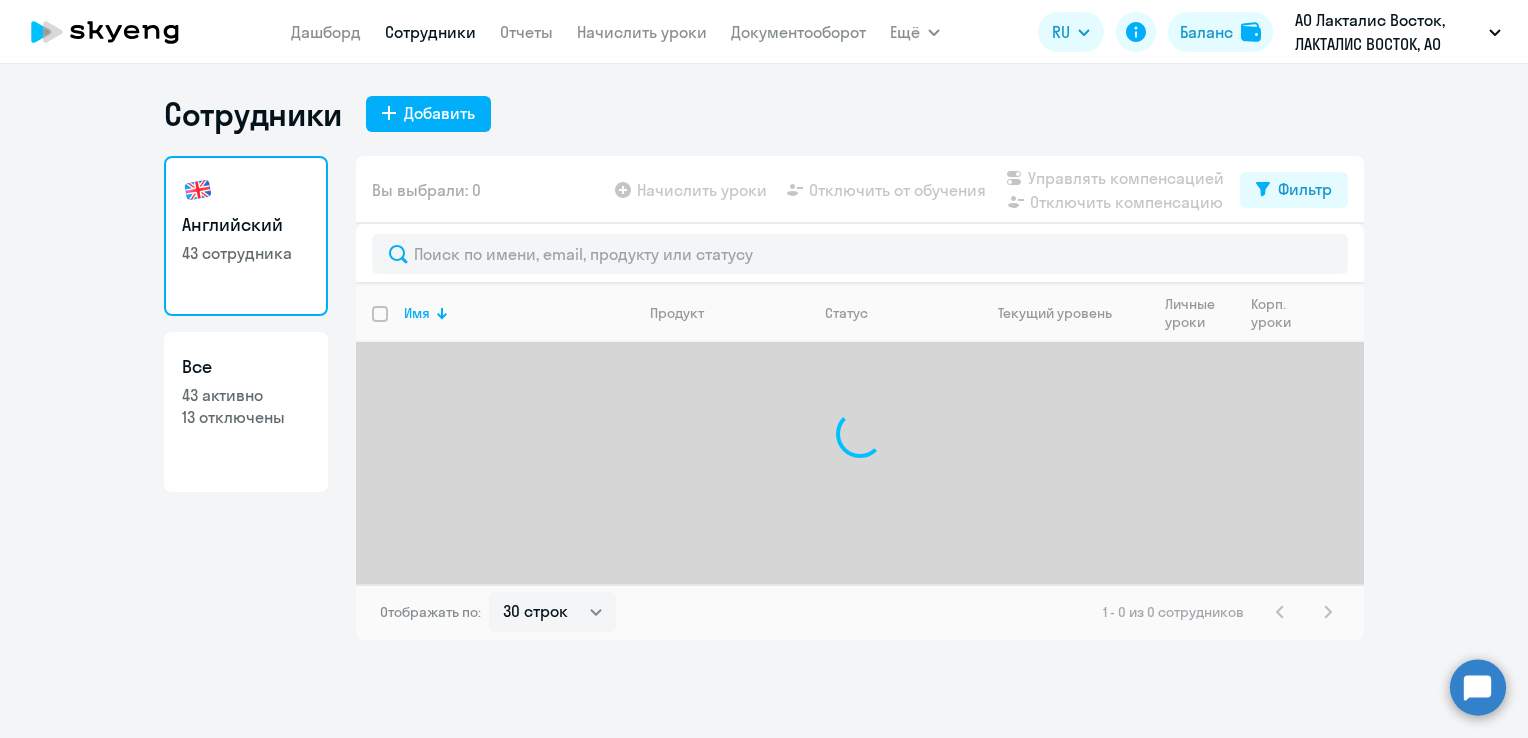 select on "30" 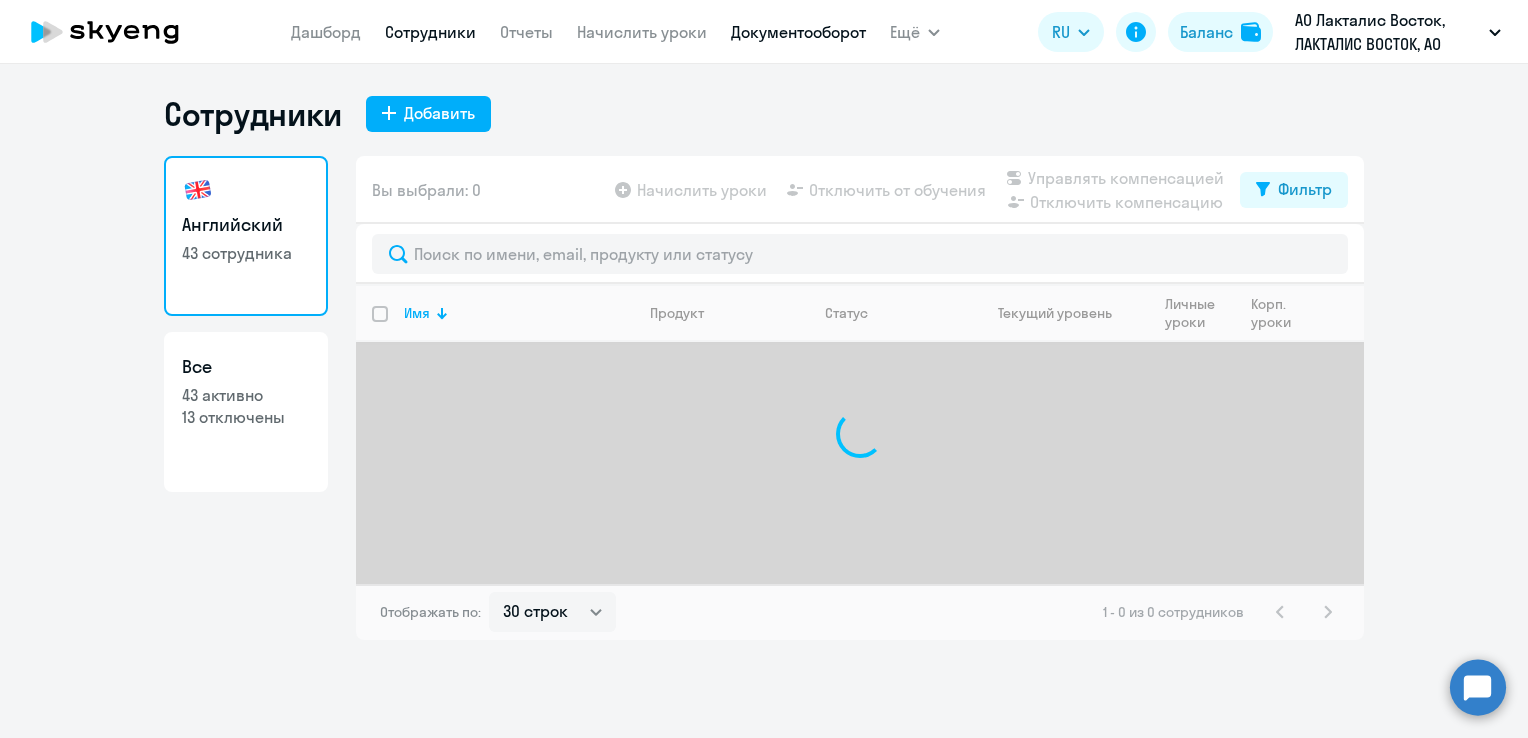 scroll, scrollTop: 0, scrollLeft: 0, axis: both 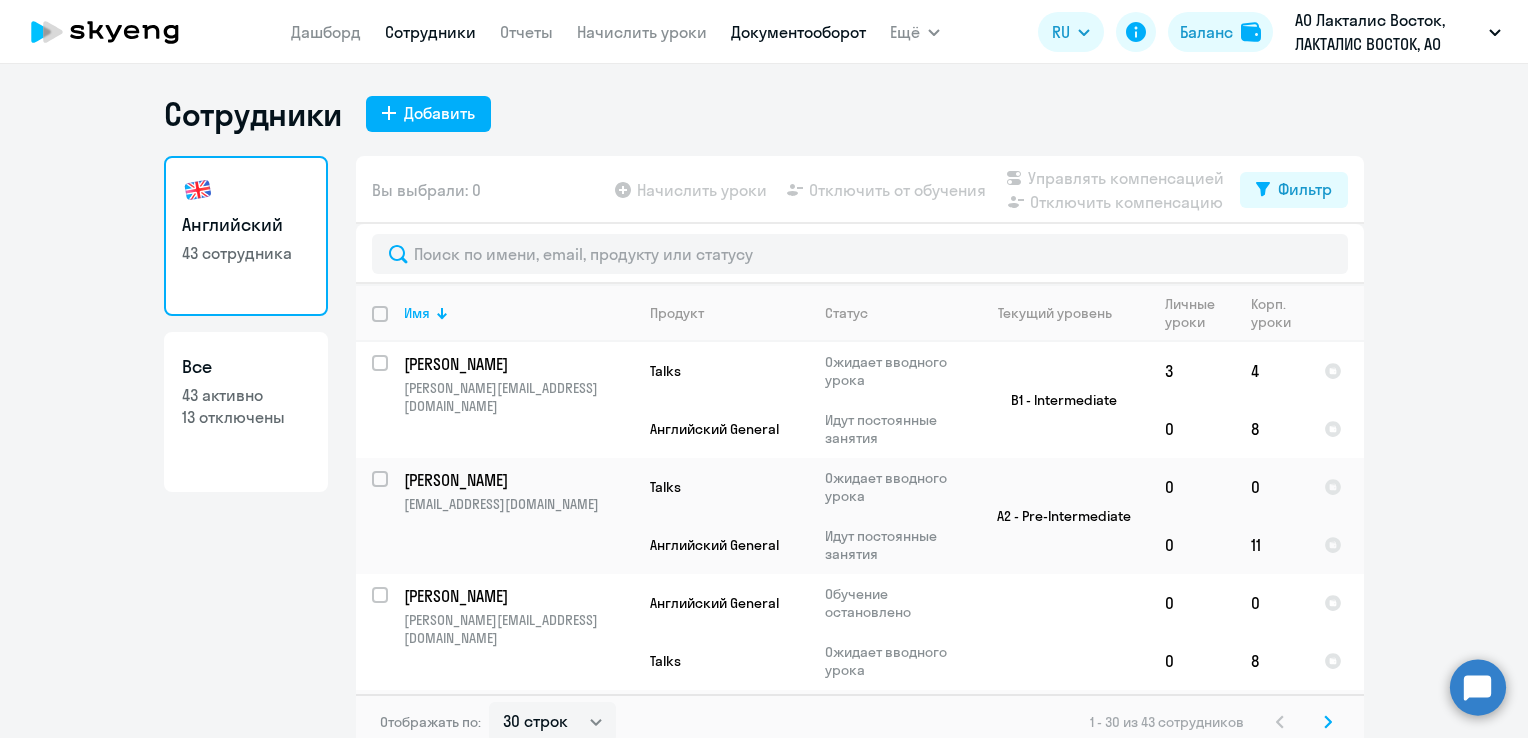 click on "Документооборот" at bounding box center (798, 32) 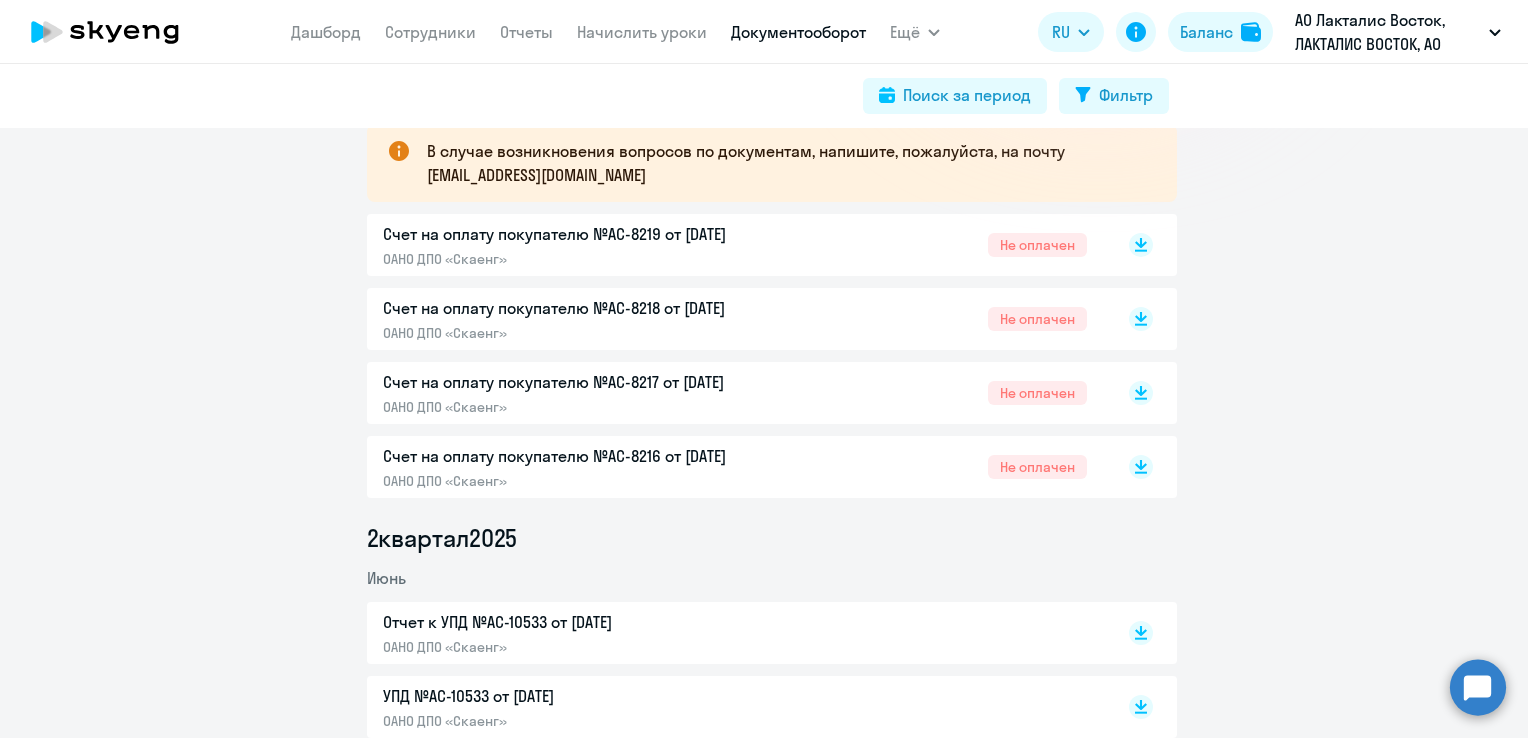 scroll, scrollTop: 100, scrollLeft: 0, axis: vertical 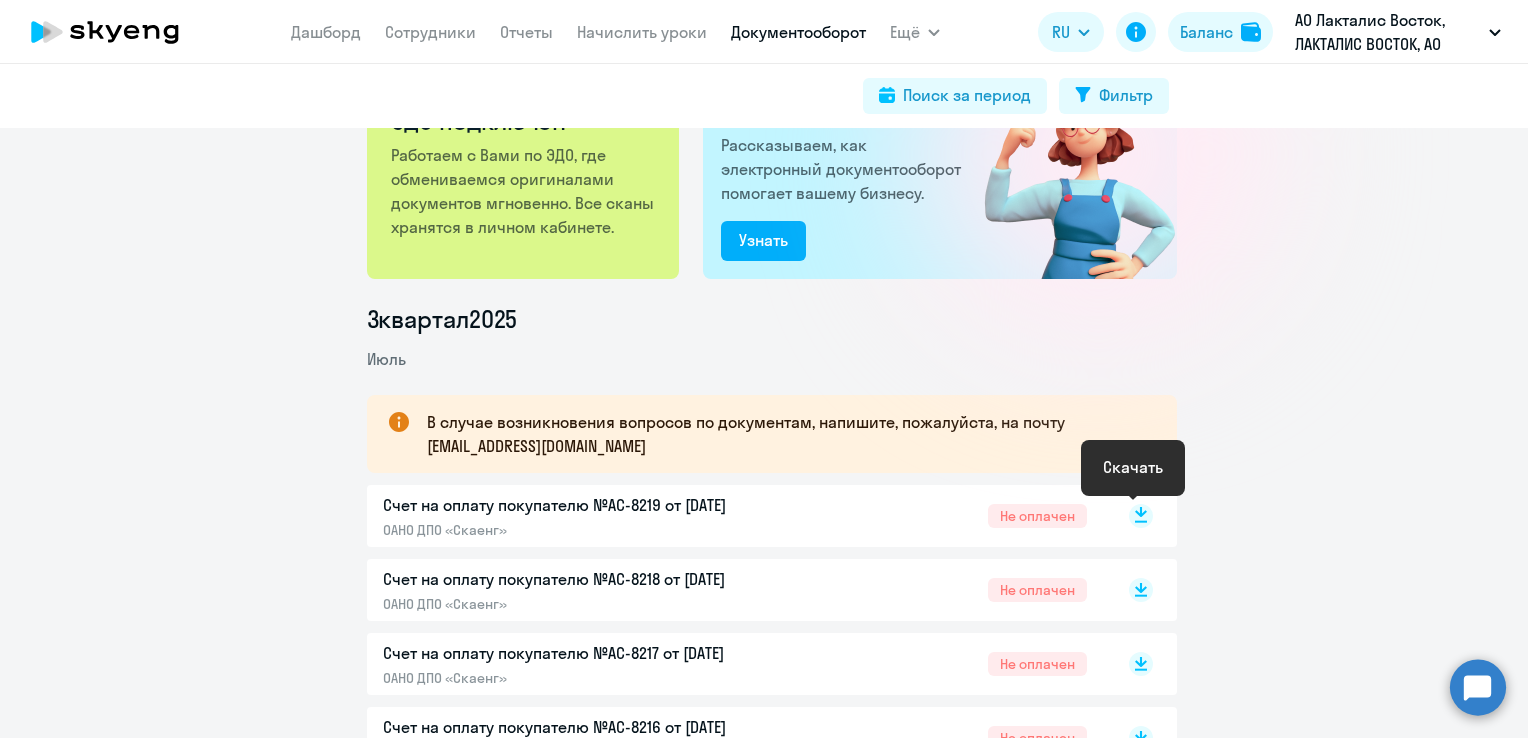 click 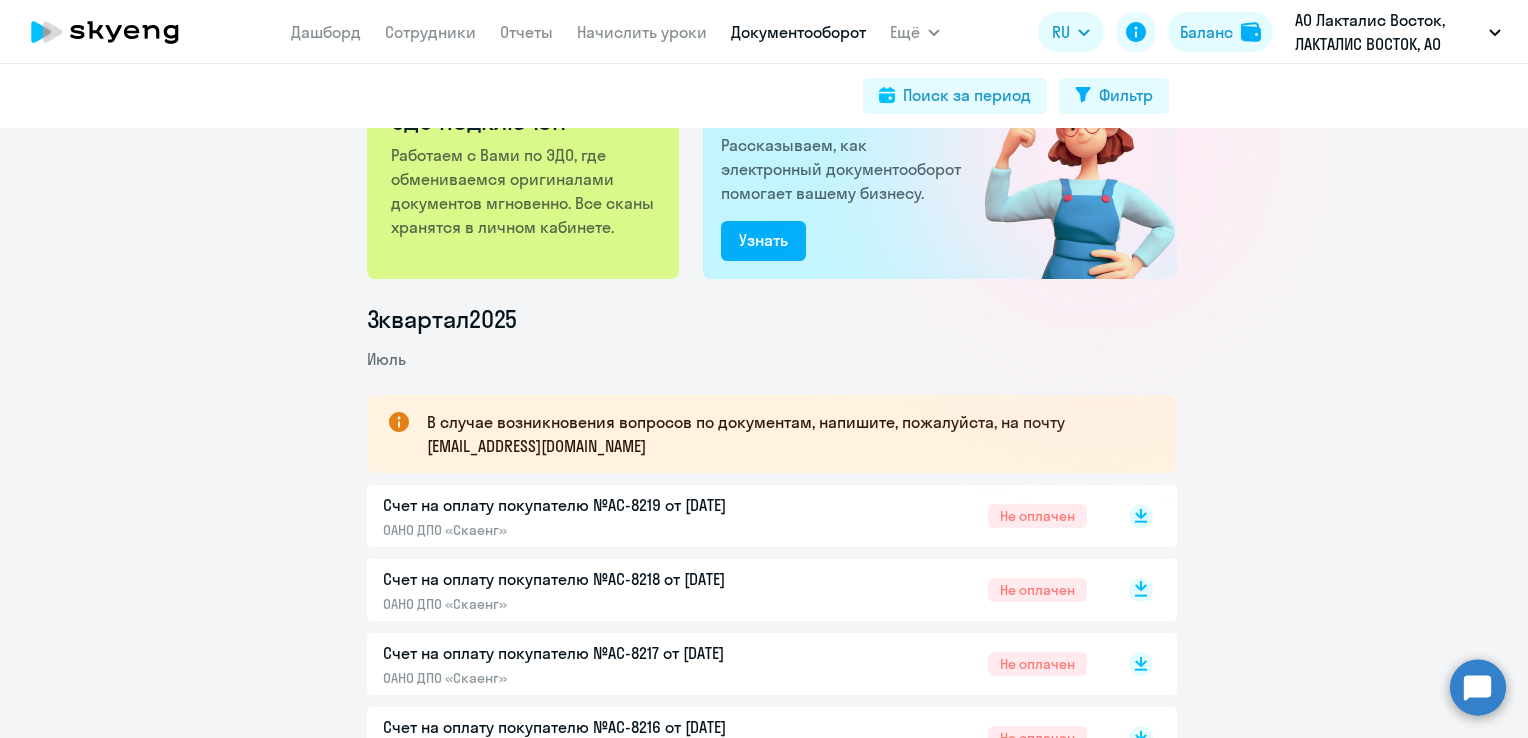 click 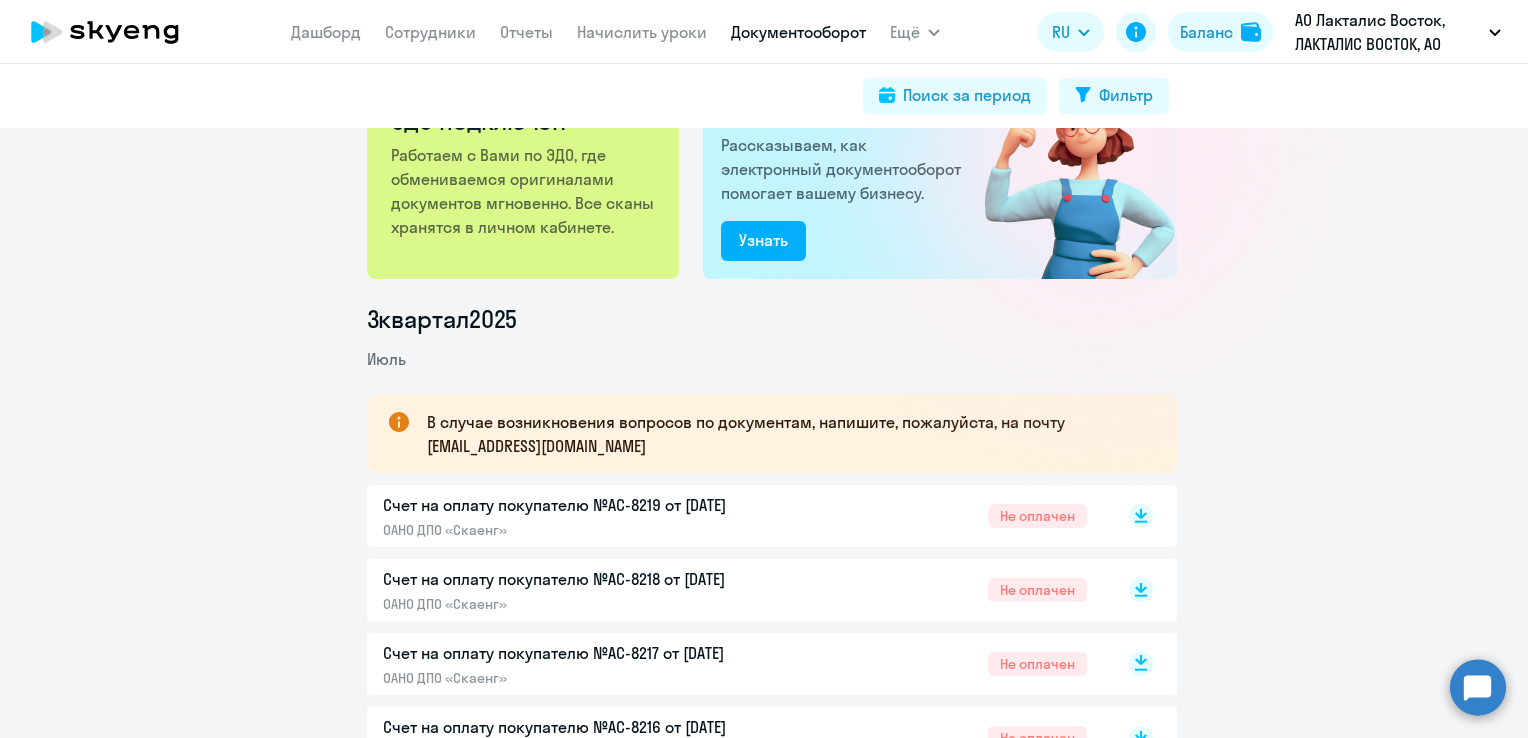 click 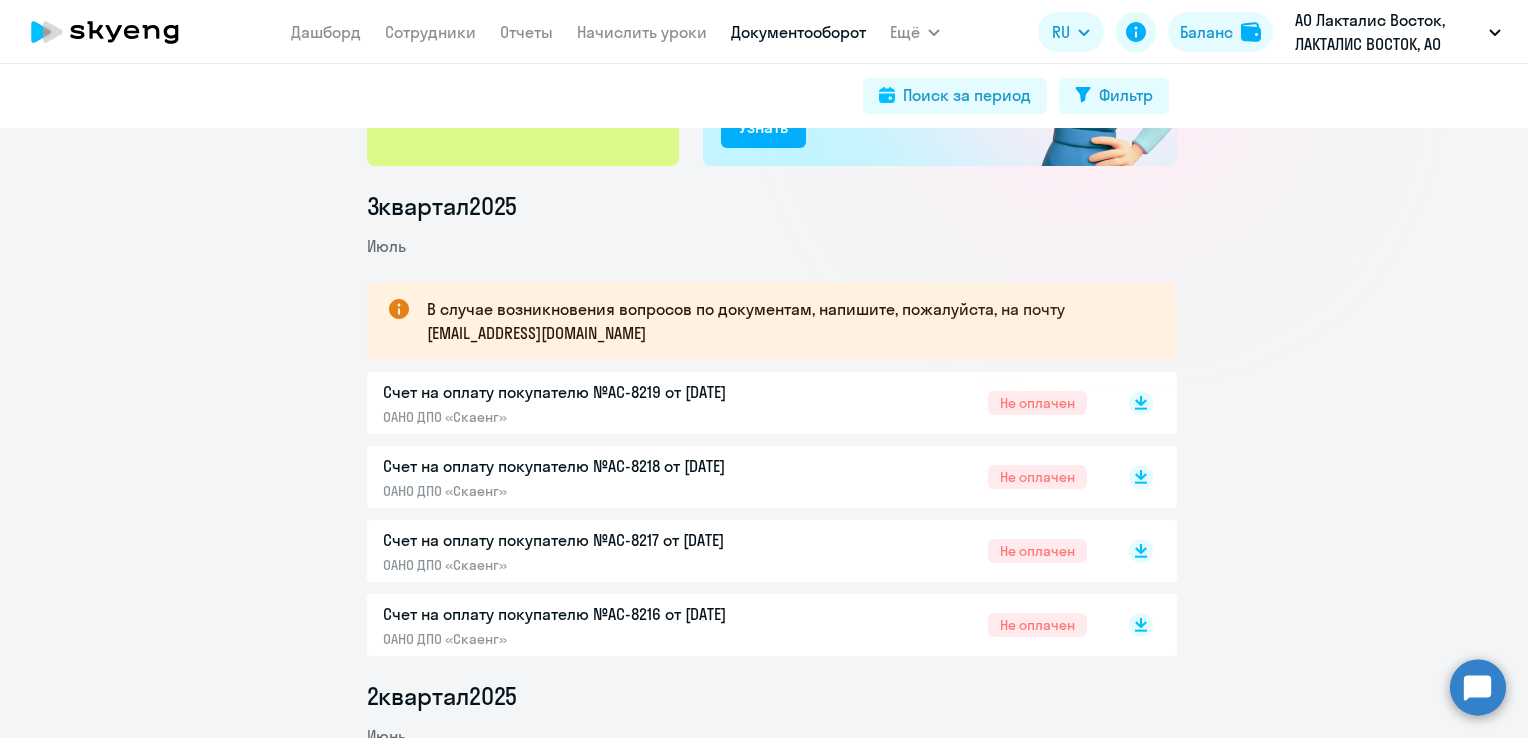 scroll, scrollTop: 300, scrollLeft: 0, axis: vertical 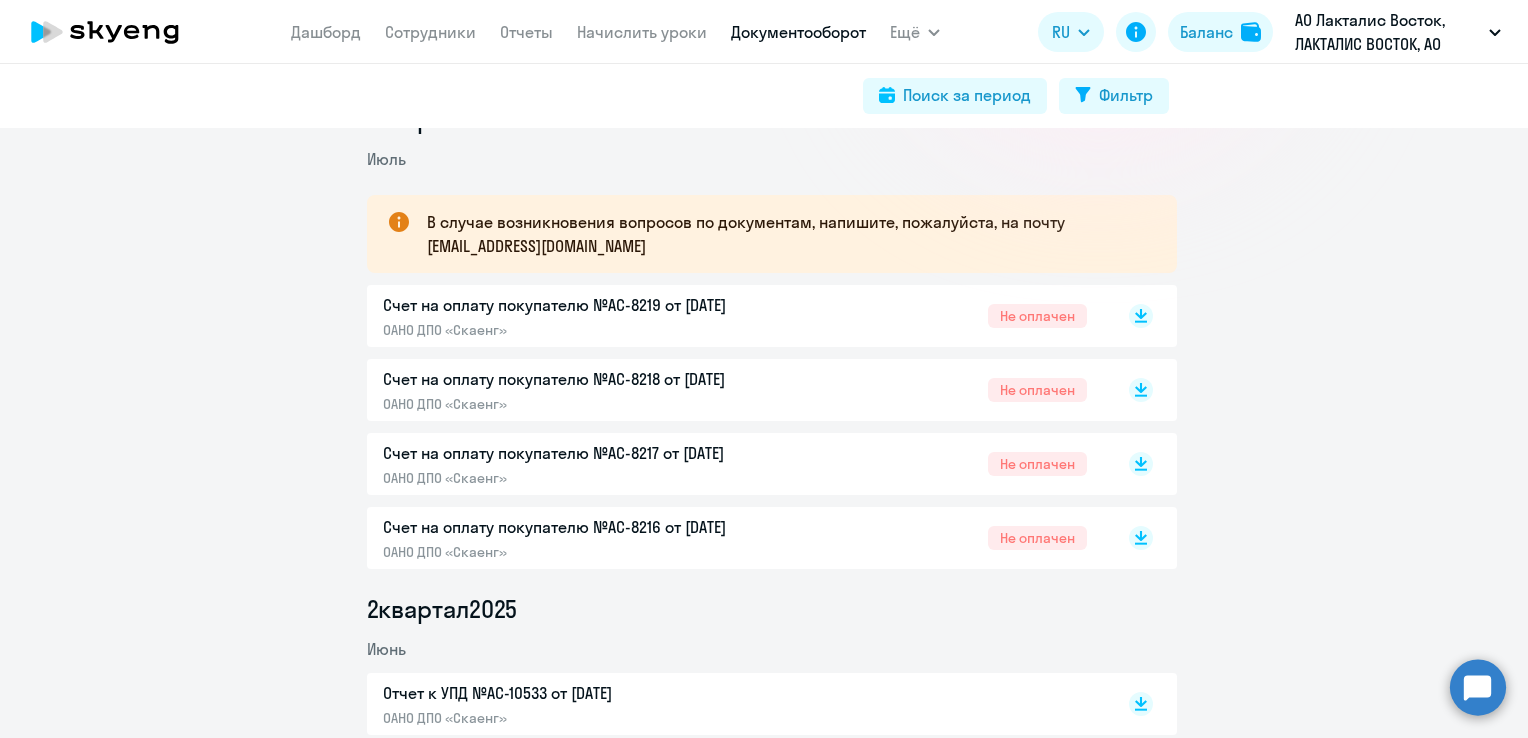 drag, startPoint x: 1458, startPoint y: 509, endPoint x: 1398, endPoint y: 483, distance: 65.39113 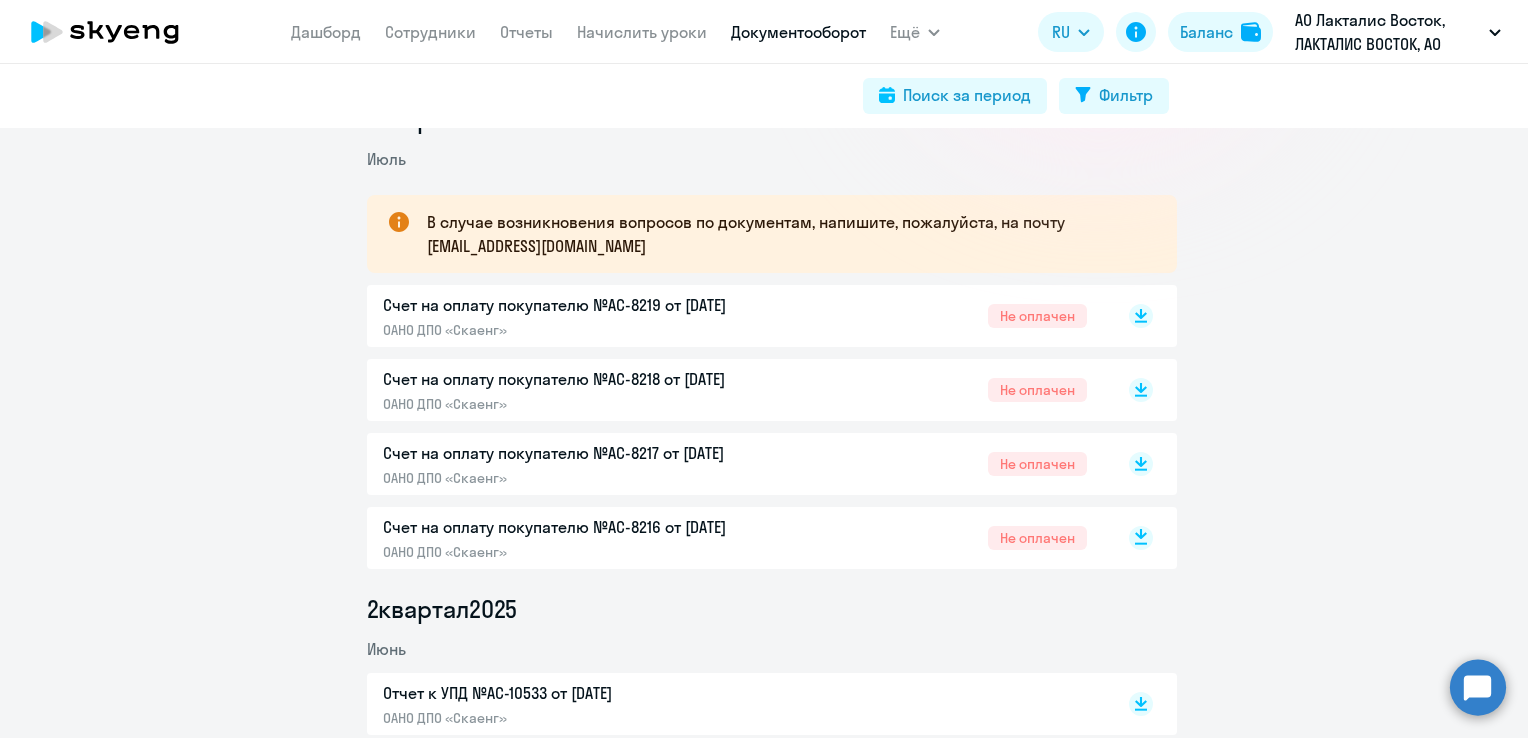 click 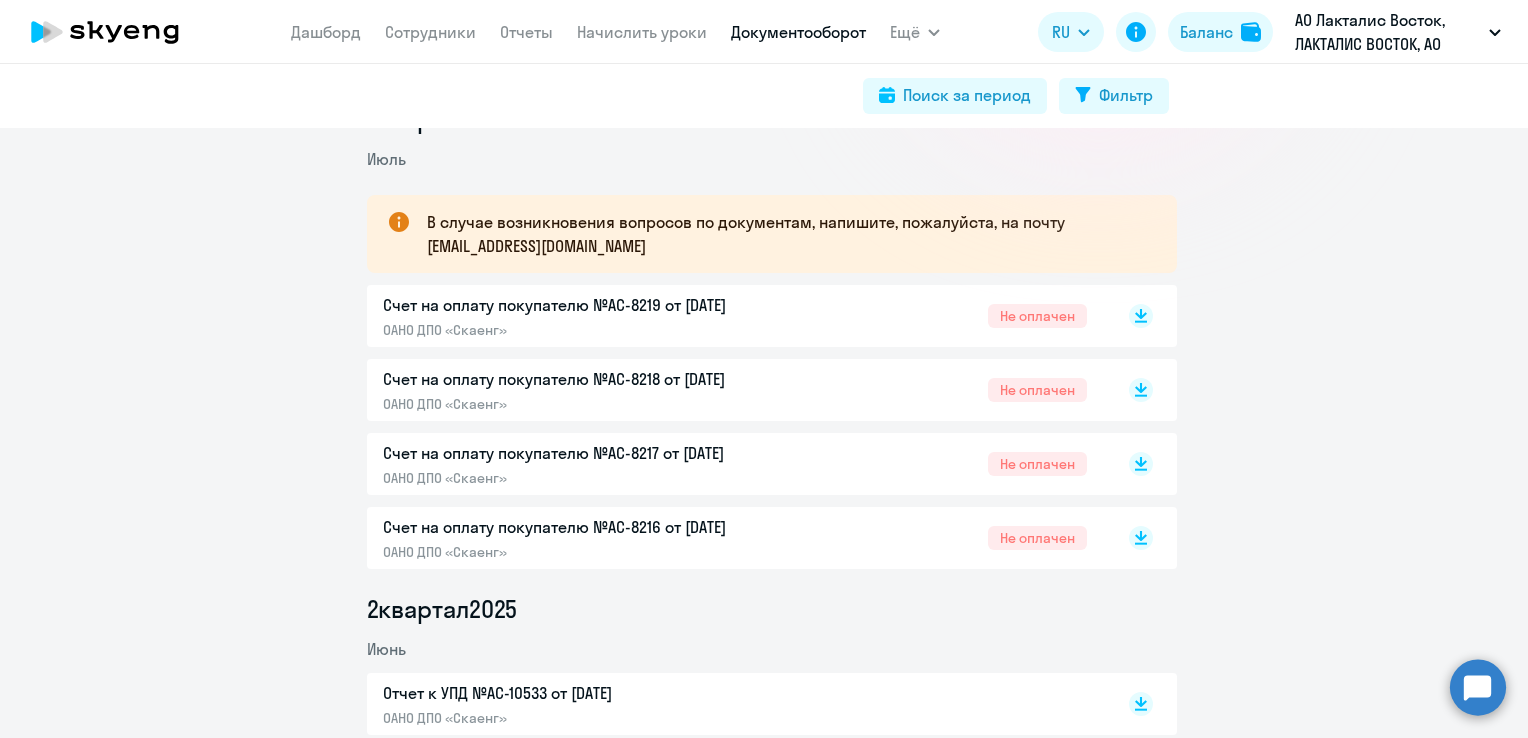 scroll, scrollTop: 700, scrollLeft: 0, axis: vertical 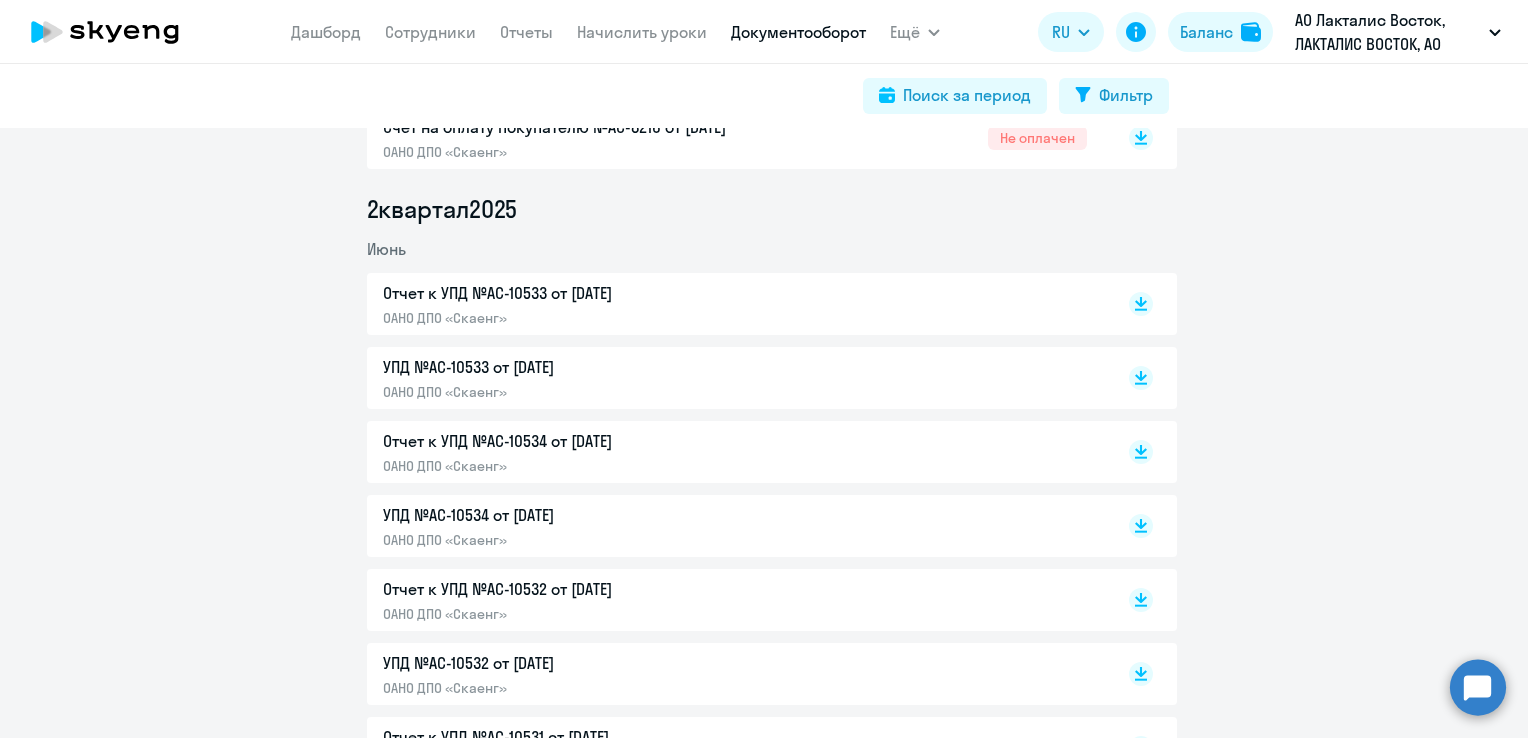 click on "3  квартал  [DATE]
В случае возникновения вопросов по документам, напишите, пожалуйста, на почту [EMAIL_ADDRESS][DOMAIN_NAME]  Счет на оплату покупателю №AC-8219 от [DATE]  ОАНО ДПО «Скаенг»  Не оплачен
Счет на оплату покупателю №AC-8218 от [DATE]  ОАНО ДПО «Скаенг»  Не оплачен
Счет на оплату покупателю №AC-8217 от [DATE]  ОАНО ДПО «Скаенг»  Не оплачен
Счет на оплату покупателю №AC-8216 от [DATE]  ОАНО ДПО «Скаенг»  Не оплачен
2  квартал  [DATE]  Отчет к УПД №AC-10533 от [DATE]  ОАНО ДПО «Скаенг»
УПД №AC-10533 от [DATE]  ОАНО ДПО «Скаенг»
Отчет к УПД №AC-10534 от [DATE]" 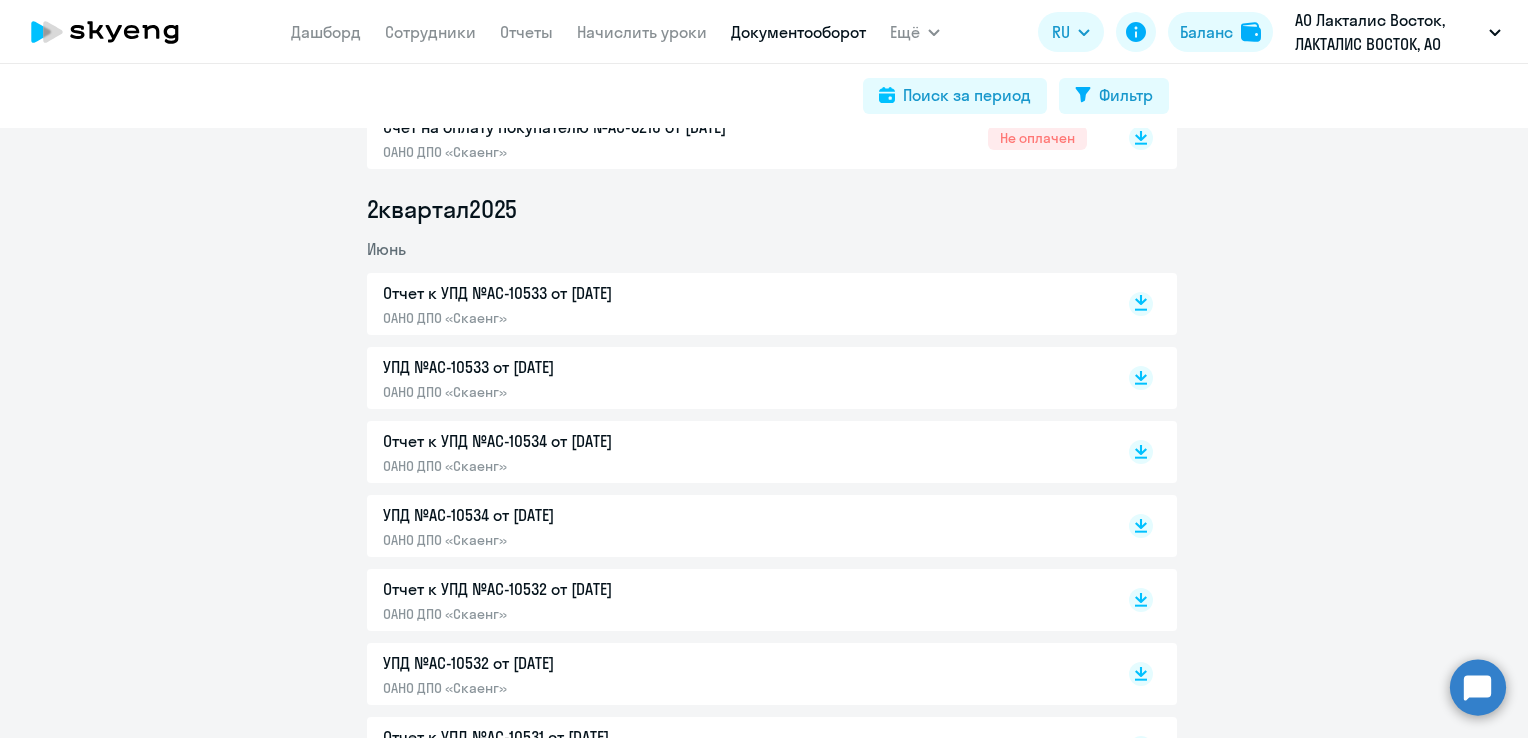 click 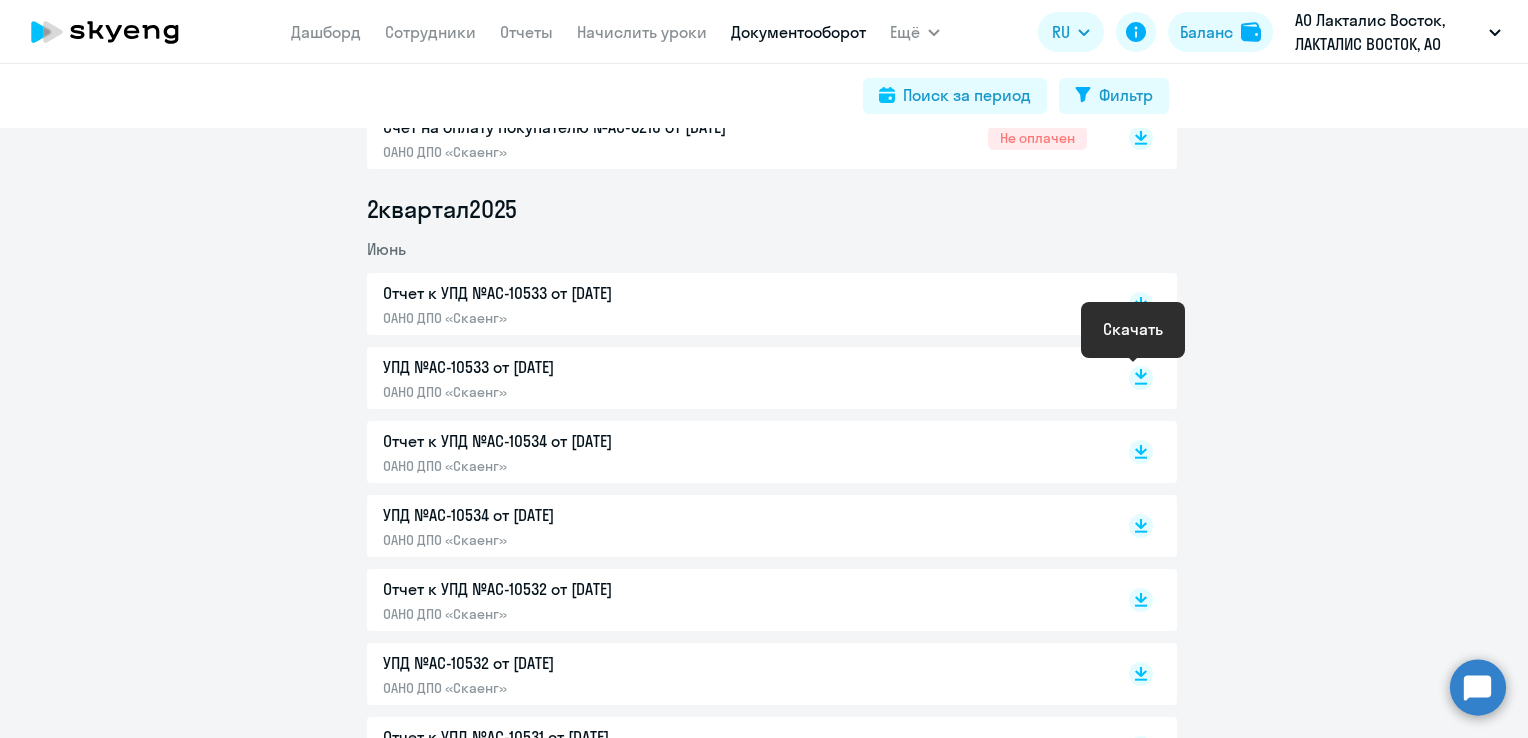 click 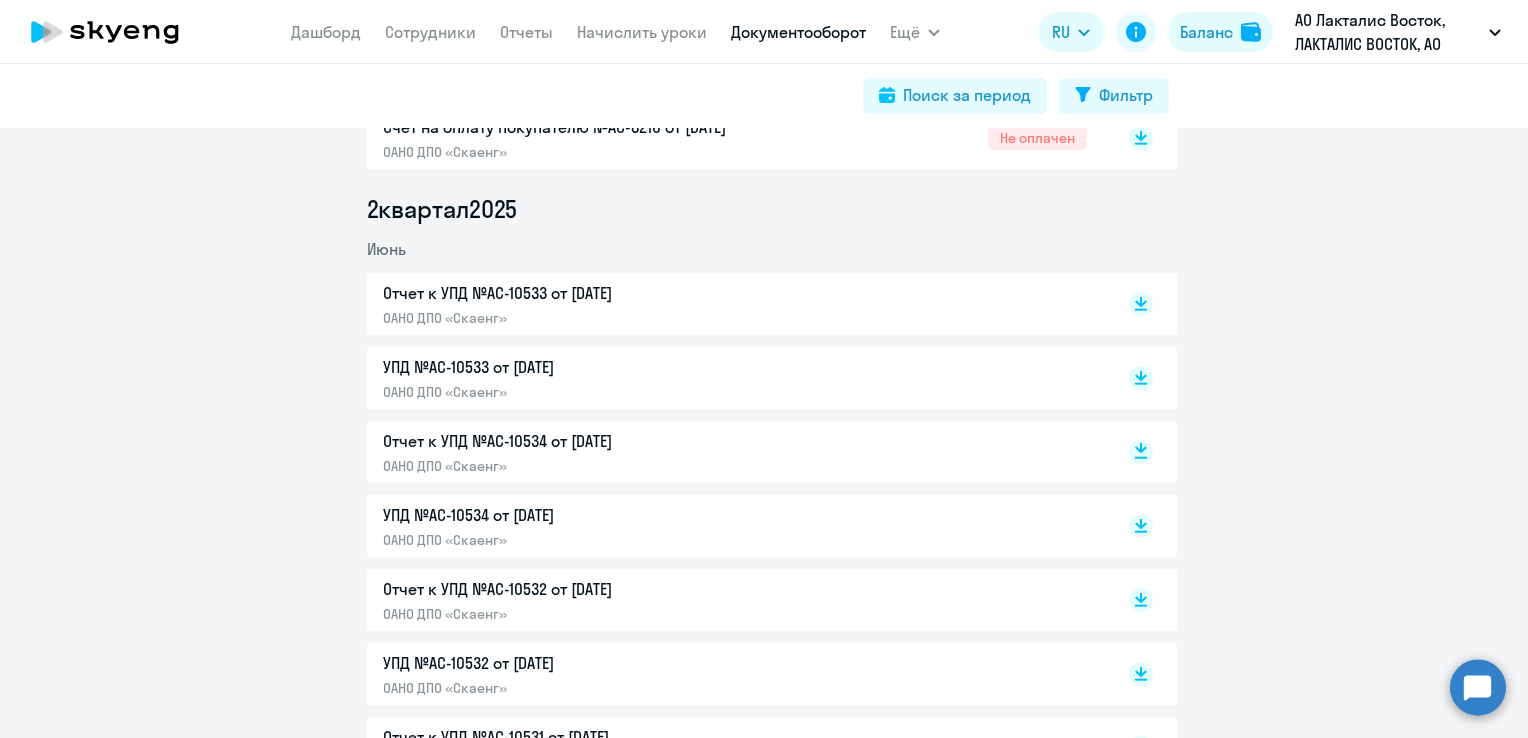 click 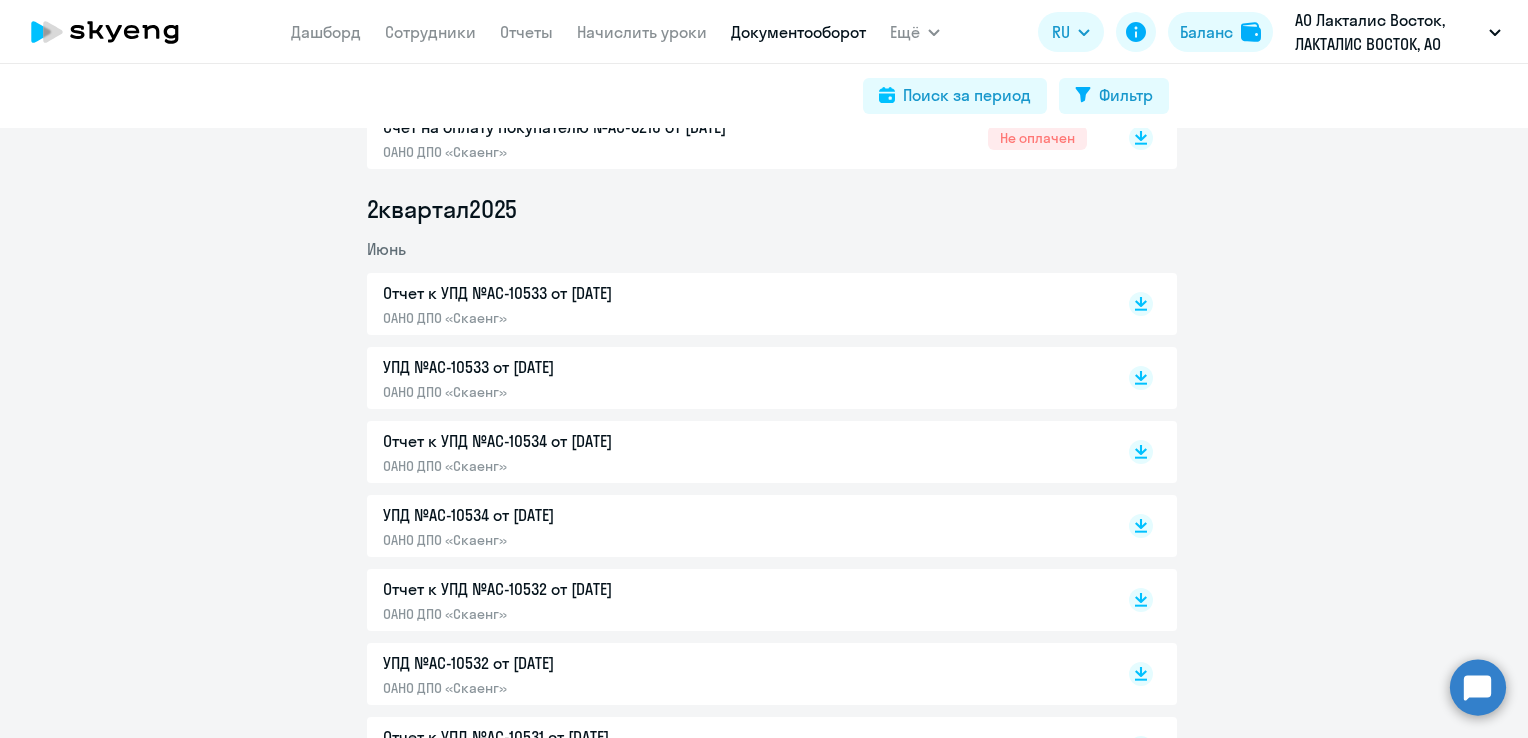 click on "3  квартал  [DATE]
В случае возникновения вопросов по документам, напишите, пожалуйста, на почту [EMAIL_ADDRESS][DOMAIN_NAME]  Счет на оплату покупателю №AC-8219 от [DATE]  ОАНО ДПО «Скаенг»  Не оплачен
Счет на оплату покупателю №AC-8218 от [DATE]  ОАНО ДПО «Скаенг»  Не оплачен
Счет на оплату покупателю №AC-8217 от [DATE]  ОАНО ДПО «Скаенг»  Не оплачен
Счет на оплату покупателю №AC-8216 от [DATE]  ОАНО ДПО «Скаенг»  Не оплачен
2  квартал  [DATE]  Отчет к УПД №AC-10533 от [DATE]  ОАНО ДПО «Скаенг»
УПД №AC-10533 от [DATE]  ОАНО ДПО «Скаенг»
Отчет к УПД №AC-10534 от [DATE]" 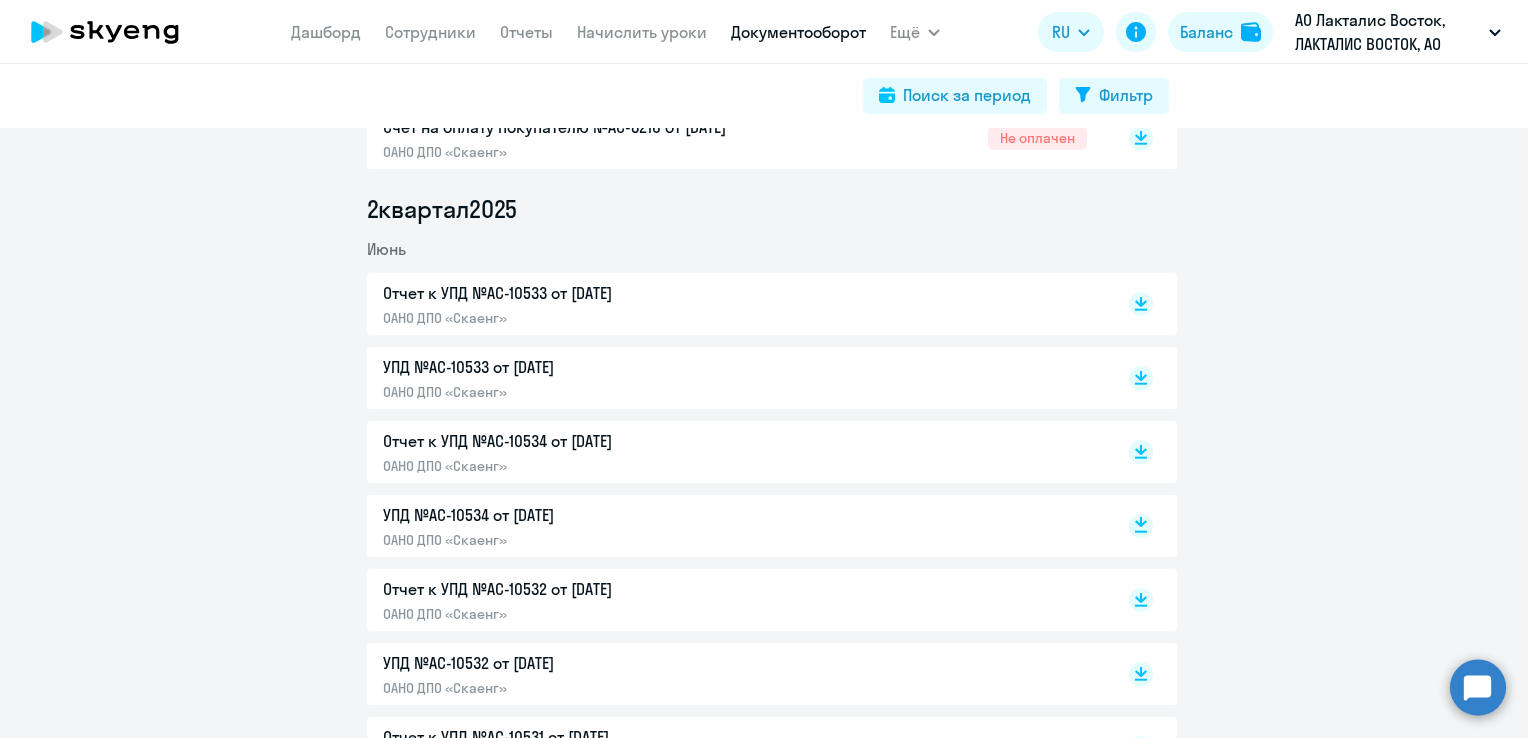 click 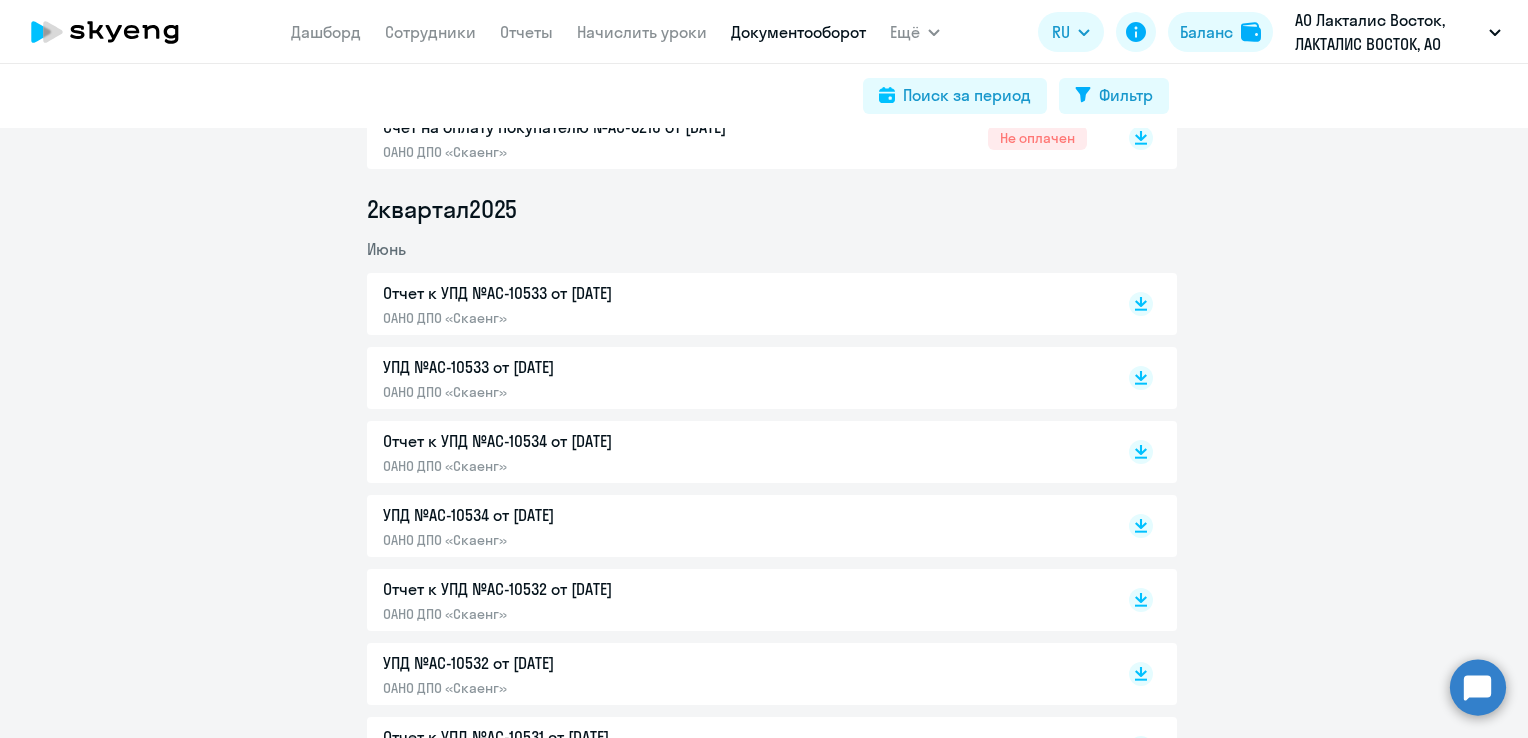 click on "3  квартал  [DATE]
В случае возникновения вопросов по документам, напишите, пожалуйста, на почту [EMAIL_ADDRESS][DOMAIN_NAME]  Счет на оплату покупателю №AC-8219 от [DATE]  ОАНО ДПО «Скаенг»  Не оплачен
Счет на оплату покупателю №AC-8218 от [DATE]  ОАНО ДПО «Скаенг»  Не оплачен
Счет на оплату покупателю №AC-8217 от [DATE]  ОАНО ДПО «Скаенг»  Не оплачен
Счет на оплату покупателю №AC-8216 от [DATE]  ОАНО ДПО «Скаенг»  Не оплачен
2  квартал  [DATE]  Отчет к УПД №AC-10533 от [DATE]  ОАНО ДПО «Скаенг»
УПД №AC-10533 от [DATE]  ОАНО ДПО «Скаенг»
Отчет к УПД №AC-10534 от [DATE]" 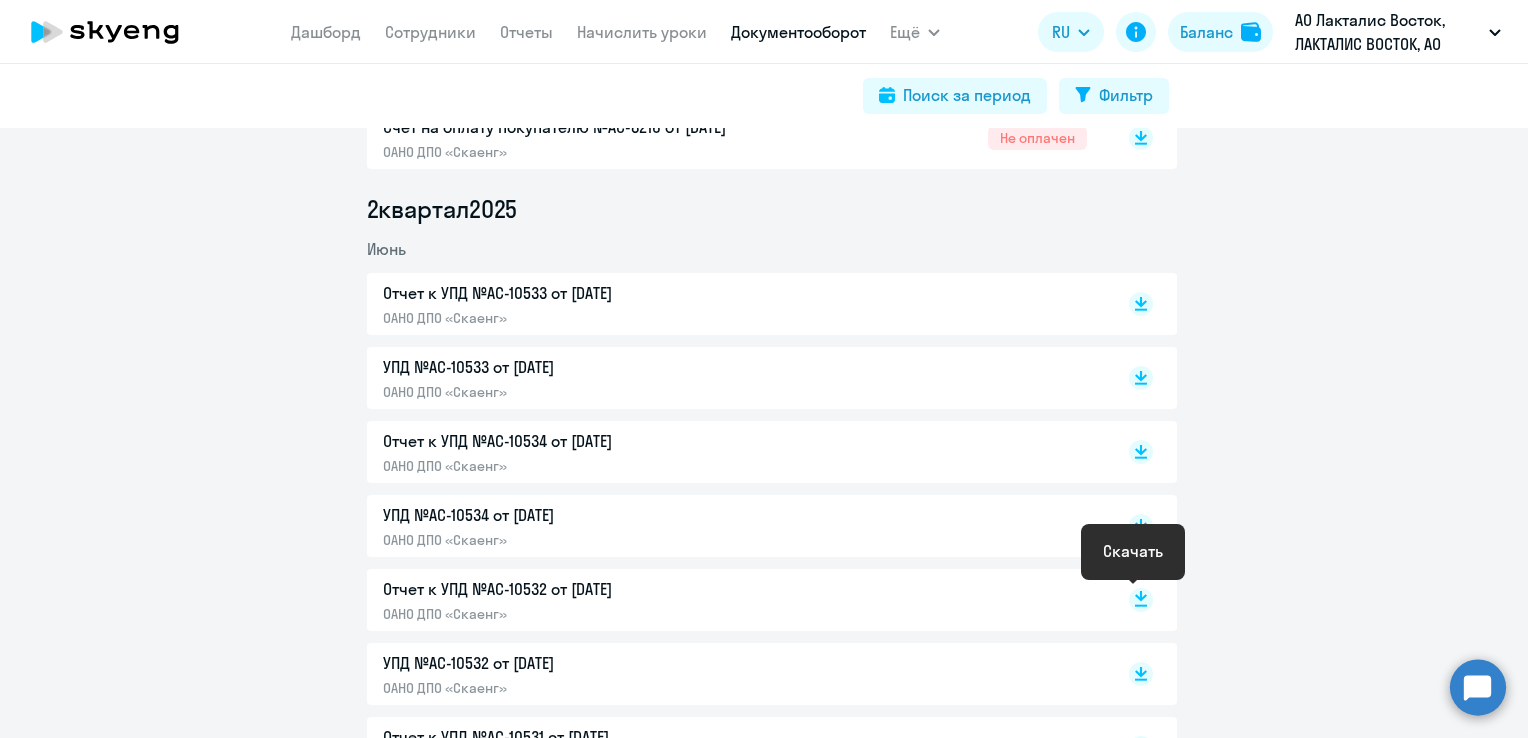 click 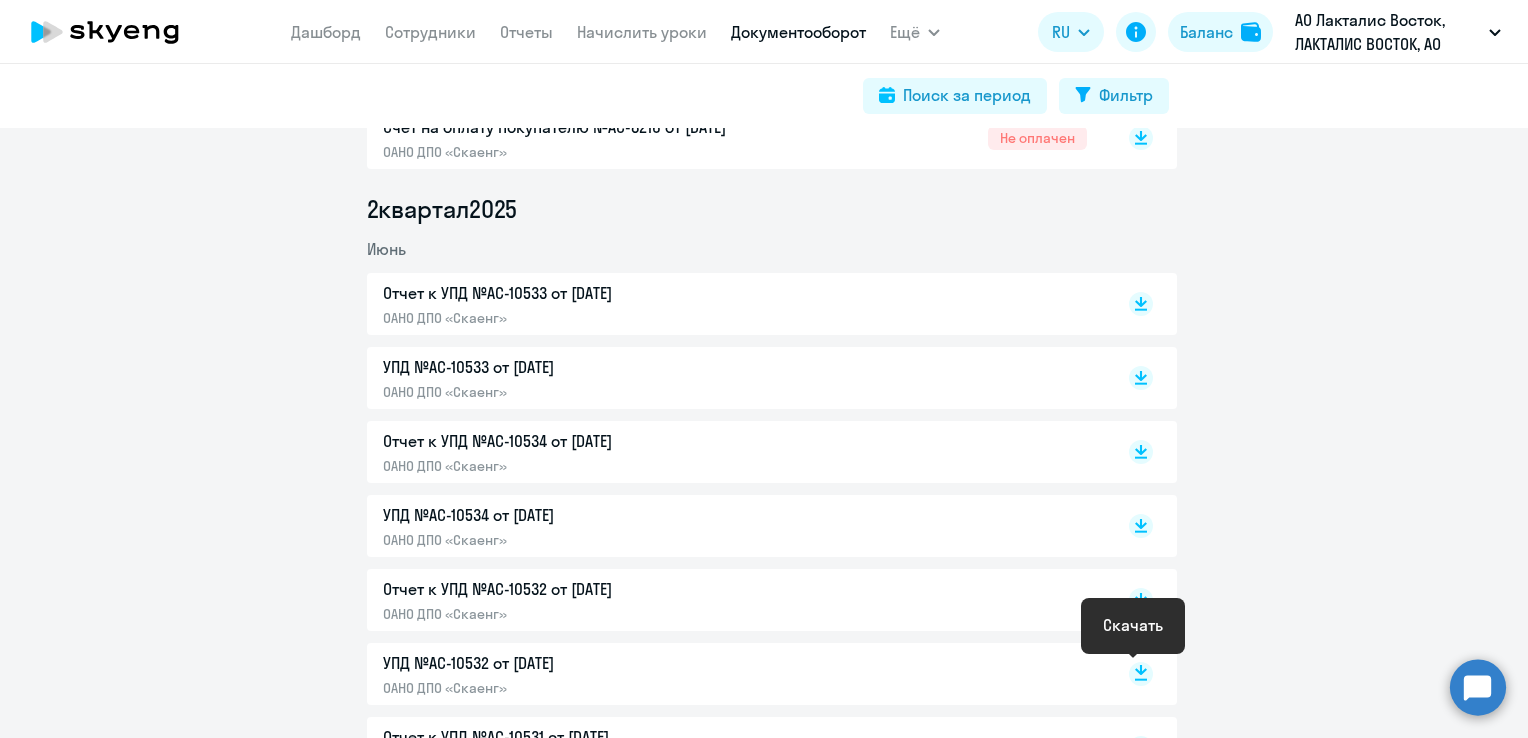 click 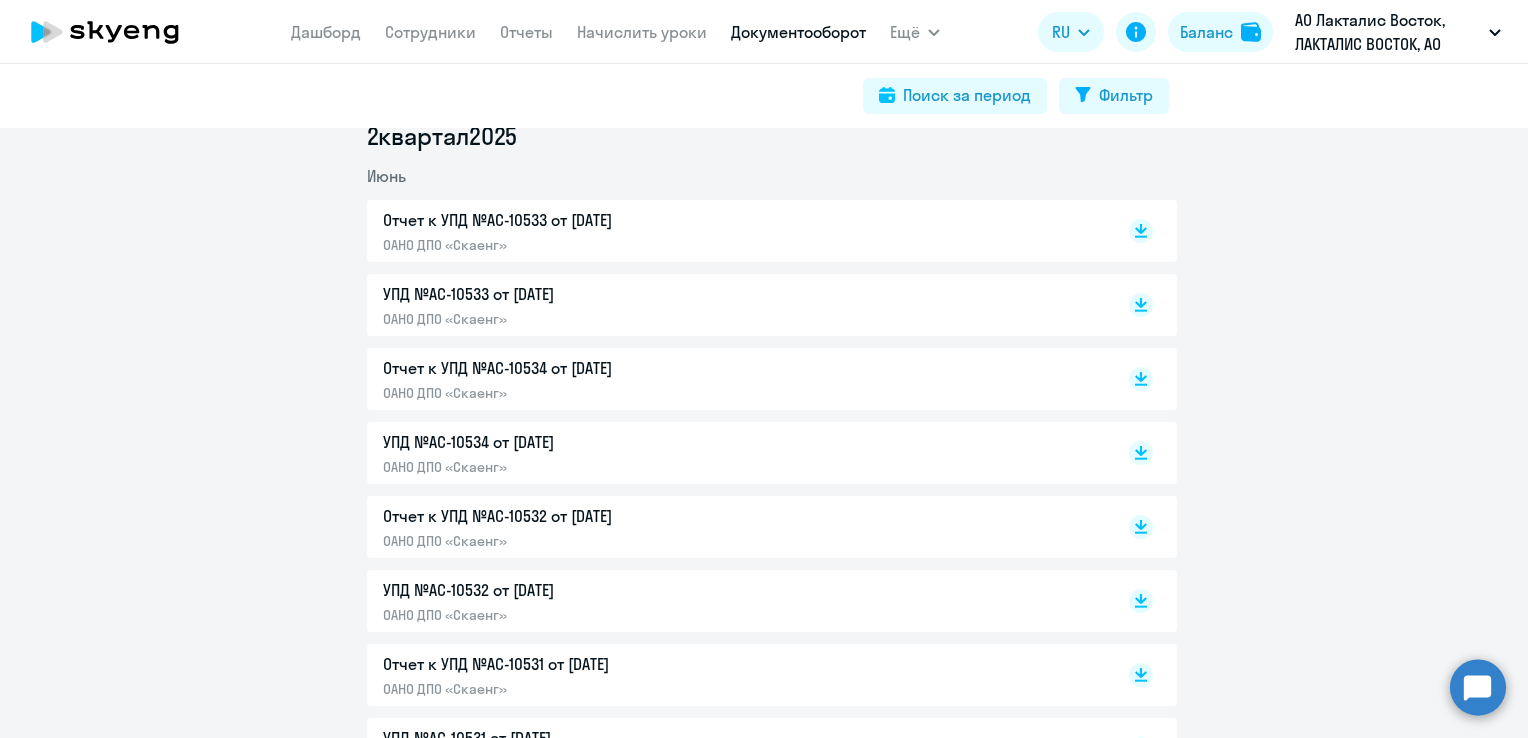 scroll, scrollTop: 800, scrollLeft: 0, axis: vertical 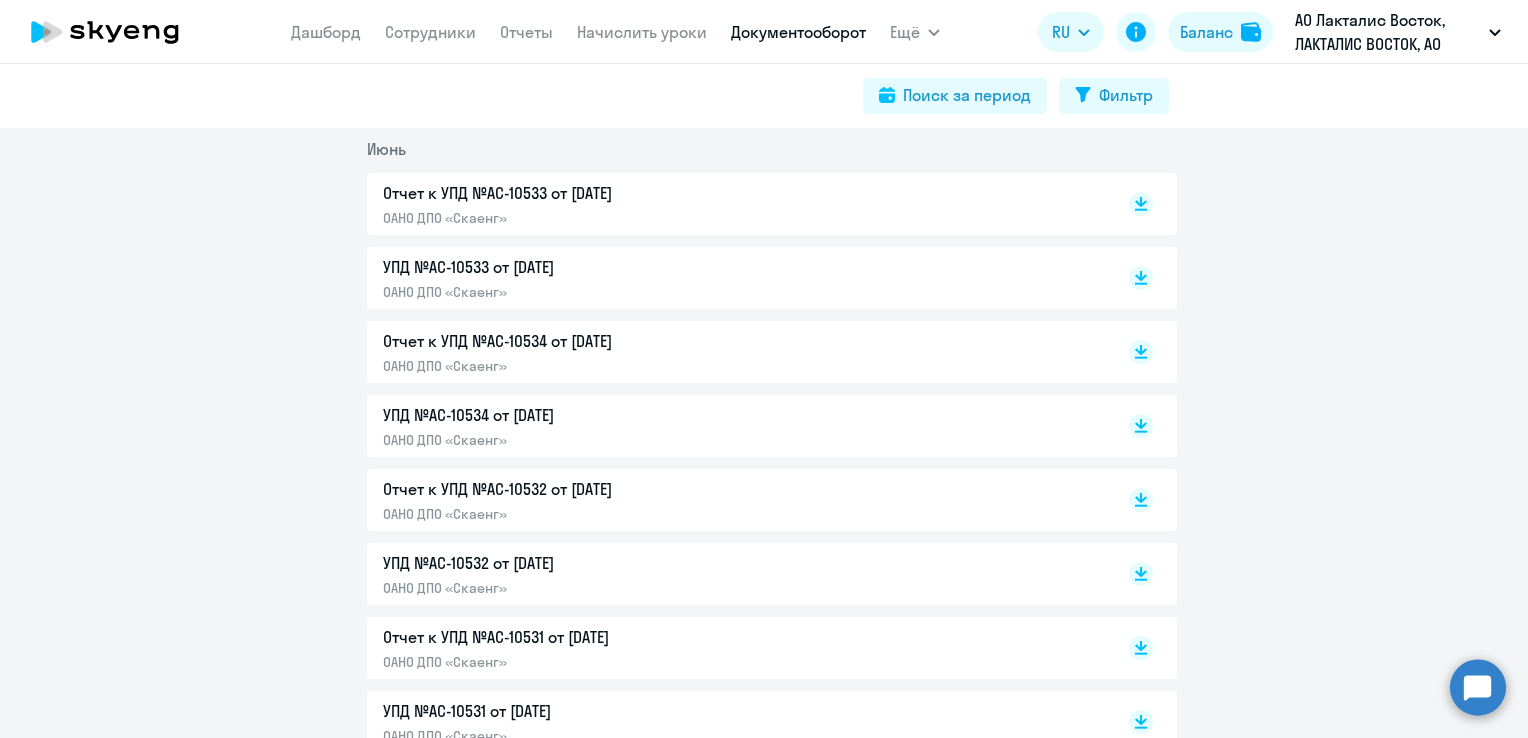 click on "3  квартал  [DATE]
В случае возникновения вопросов по документам, напишите, пожалуйста, на почту [EMAIL_ADDRESS][DOMAIN_NAME]  Счет на оплату покупателю №AC-8219 от [DATE]  ОАНО ДПО «Скаенг»  Не оплачен
Счет на оплату покупателю №AC-8218 от [DATE]  ОАНО ДПО «Скаенг»  Не оплачен
Счет на оплату покупателю №AC-8217 от [DATE]  ОАНО ДПО «Скаенг»  Не оплачен
Счет на оплату покупателю №AC-8216 от [DATE]  ОАНО ДПО «Скаенг»  Не оплачен
2  квартал  [DATE]  Отчет к УПД №AC-10533 от [DATE]  ОАНО ДПО «Скаенг»
УПД №AC-10533 от [DATE]  ОАНО ДПО «Скаенг»
Отчет к УПД №AC-10534 от [DATE]" 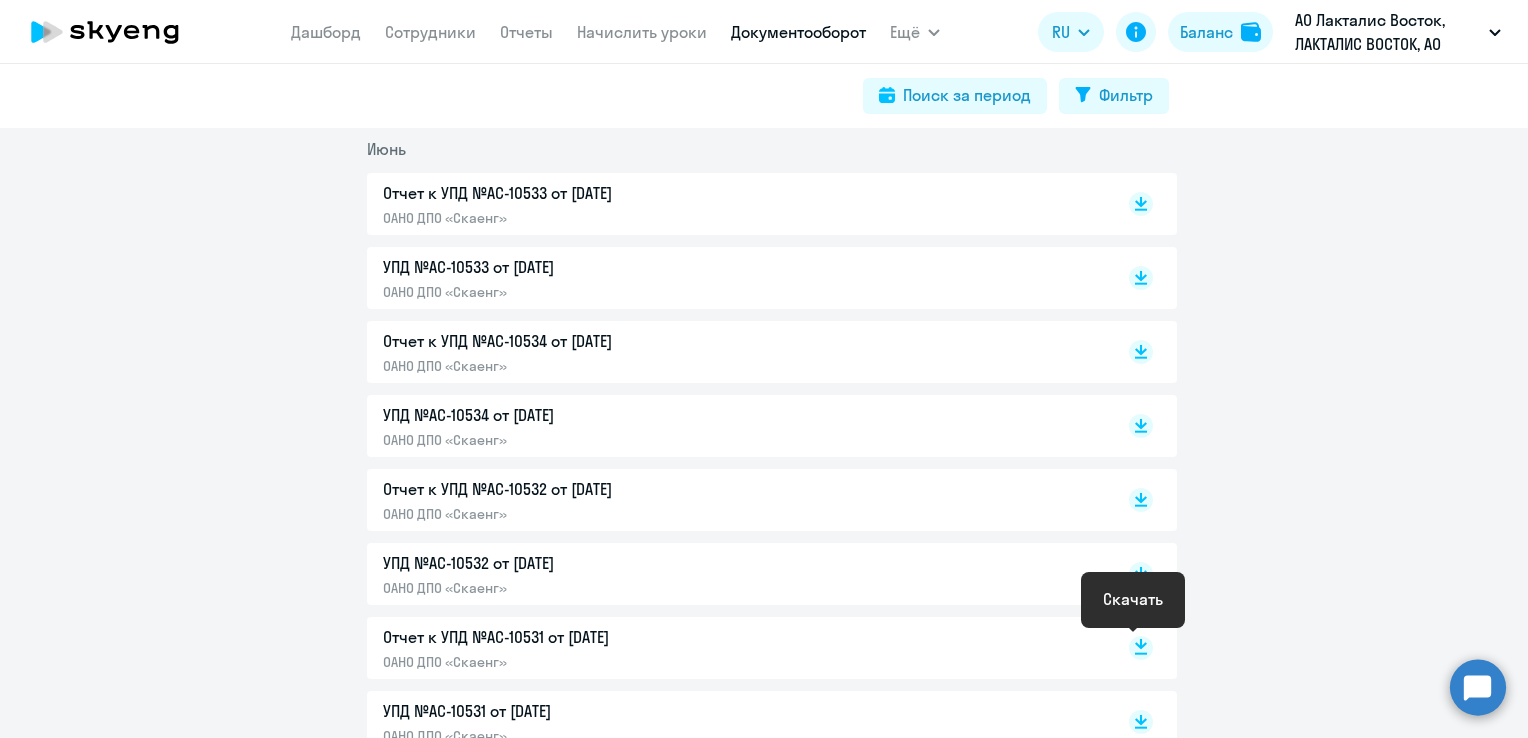 click 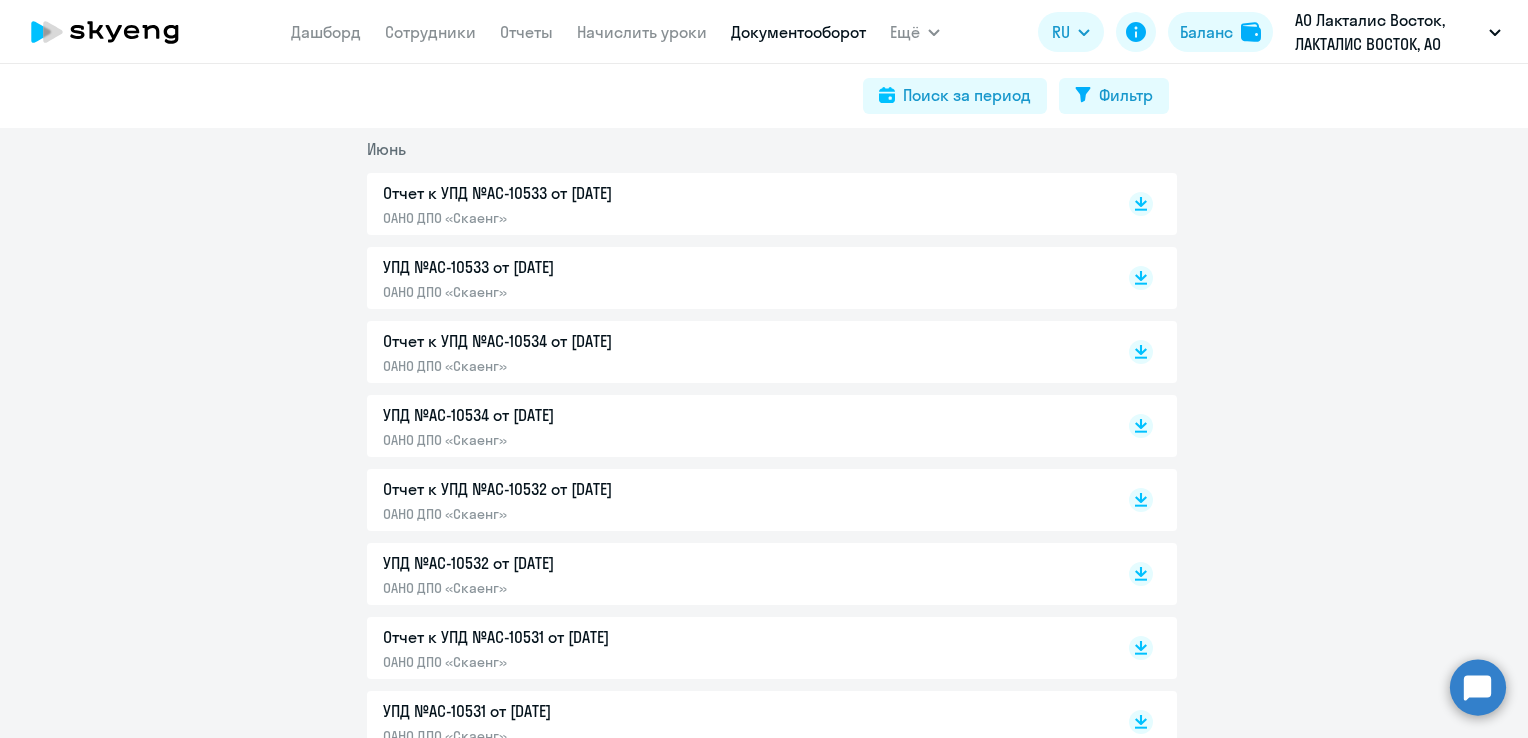 drag, startPoint x: 1309, startPoint y: 716, endPoint x: 1285, endPoint y: 678, distance: 44.94441 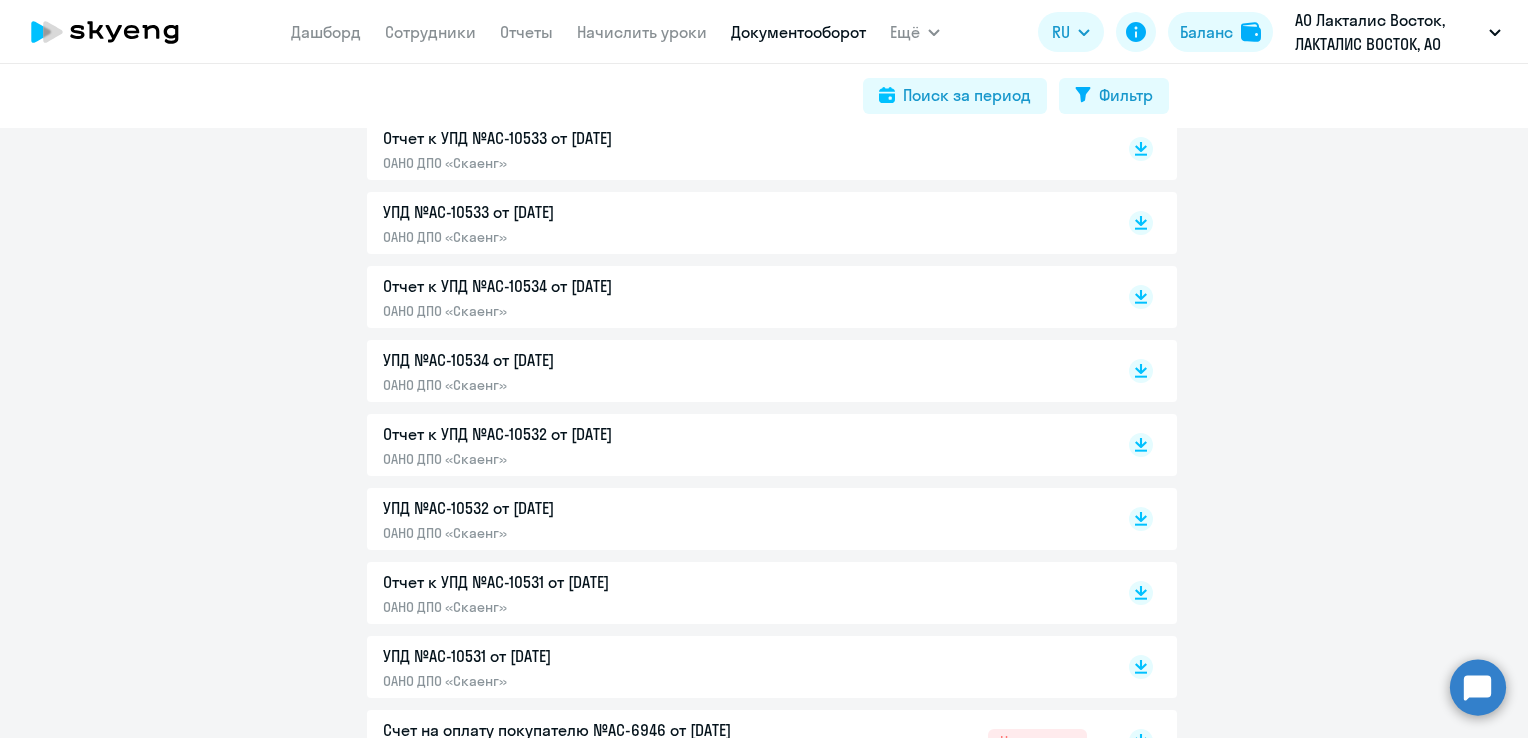 scroll, scrollTop: 900, scrollLeft: 0, axis: vertical 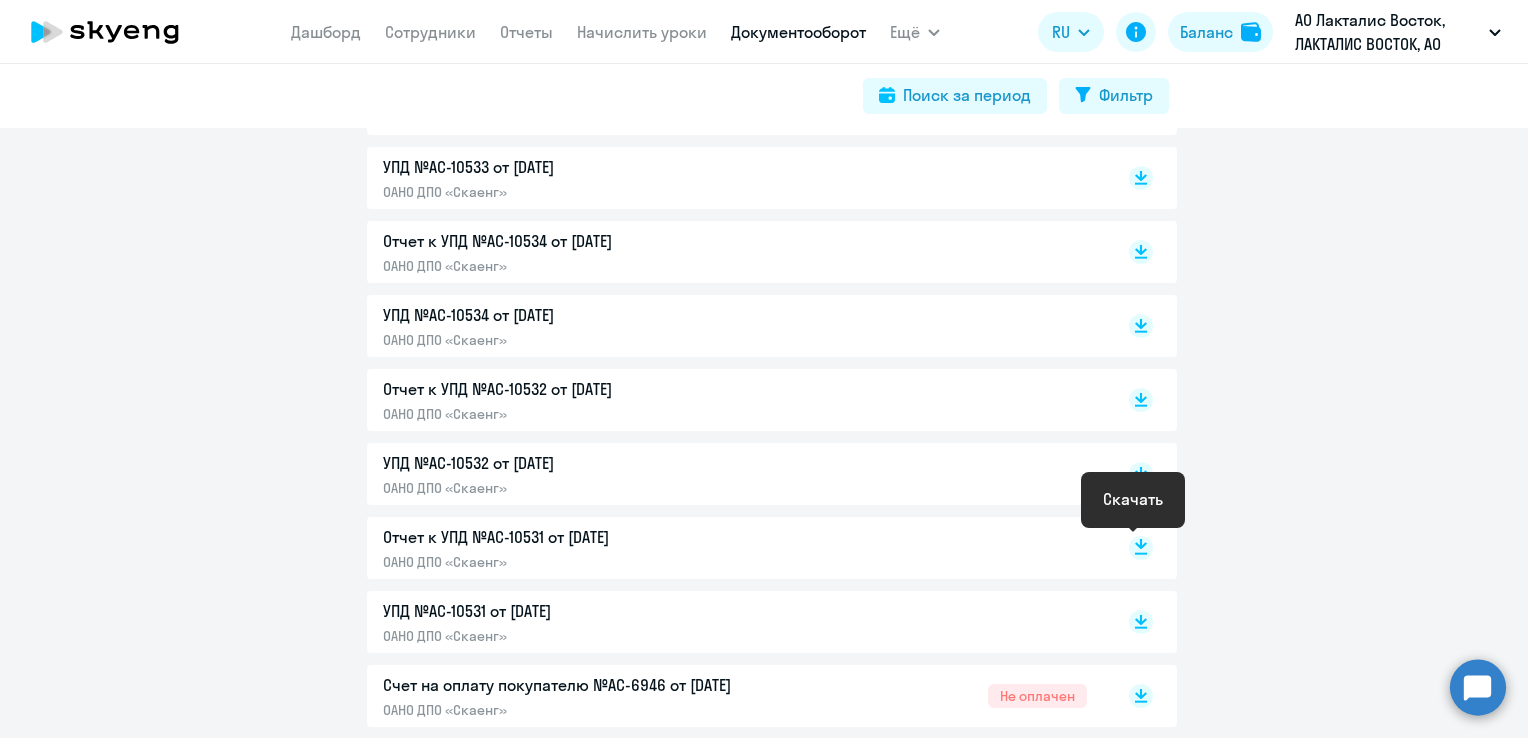 click 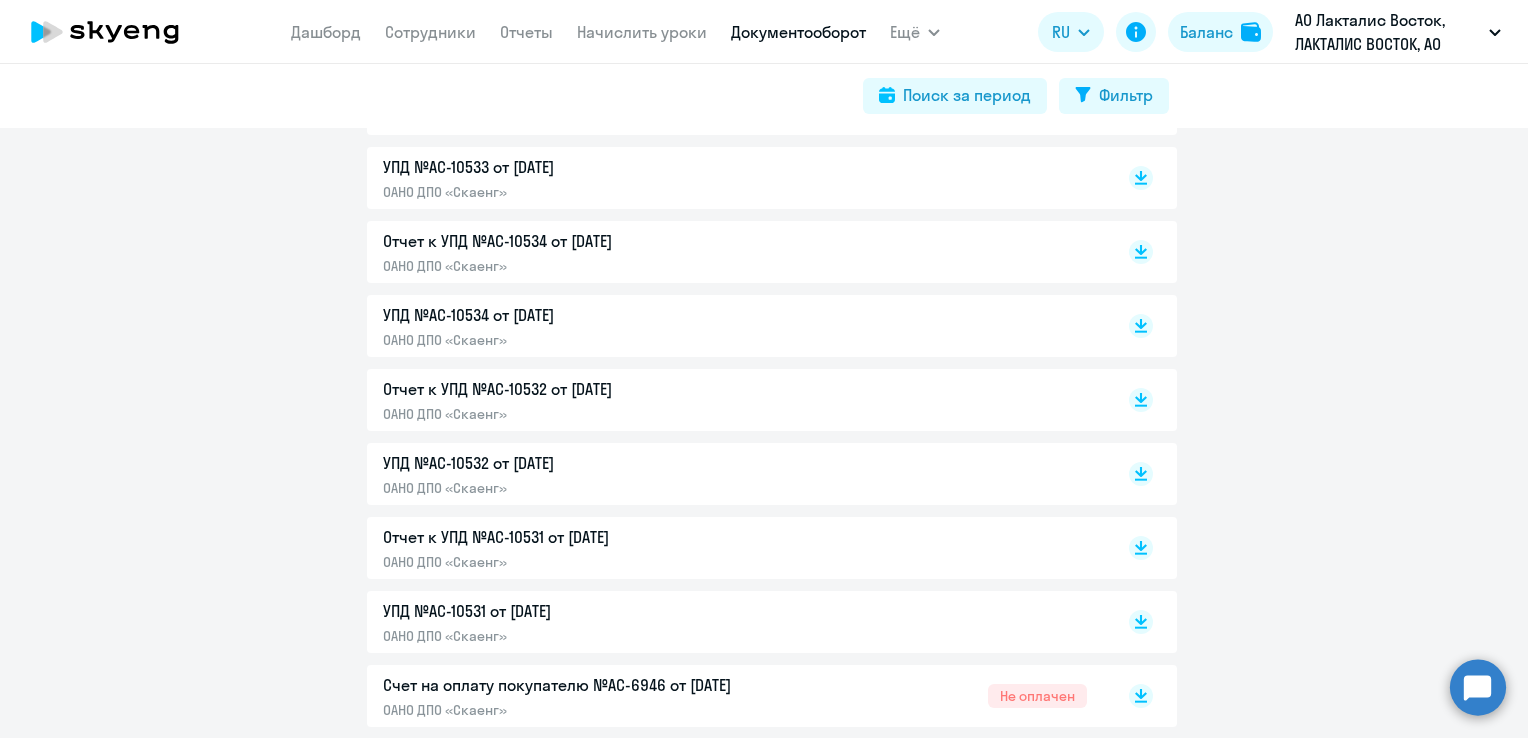 click on "3  квартал  [DATE]
В случае возникновения вопросов по документам, напишите, пожалуйста, на почту [EMAIL_ADDRESS][DOMAIN_NAME]  Счет на оплату покупателю №AC-8219 от [DATE]  ОАНО ДПО «Скаенг»  Не оплачен
Счет на оплату покупателю №AC-8218 от [DATE]  ОАНО ДПО «Скаенг»  Не оплачен
Счет на оплату покупателю №AC-8217 от [DATE]  ОАНО ДПО «Скаенг»  Не оплачен
Счет на оплату покупателю №AC-8216 от [DATE]  ОАНО ДПО «Скаенг»  Не оплачен
2  квартал  [DATE]  Отчет к УПД №AC-10533 от [DATE]  ОАНО ДПО «Скаенг»
УПД №AC-10533 от [DATE]  ОАНО ДПО «Скаенг»
Отчет к УПД №AC-10534 от [DATE]" 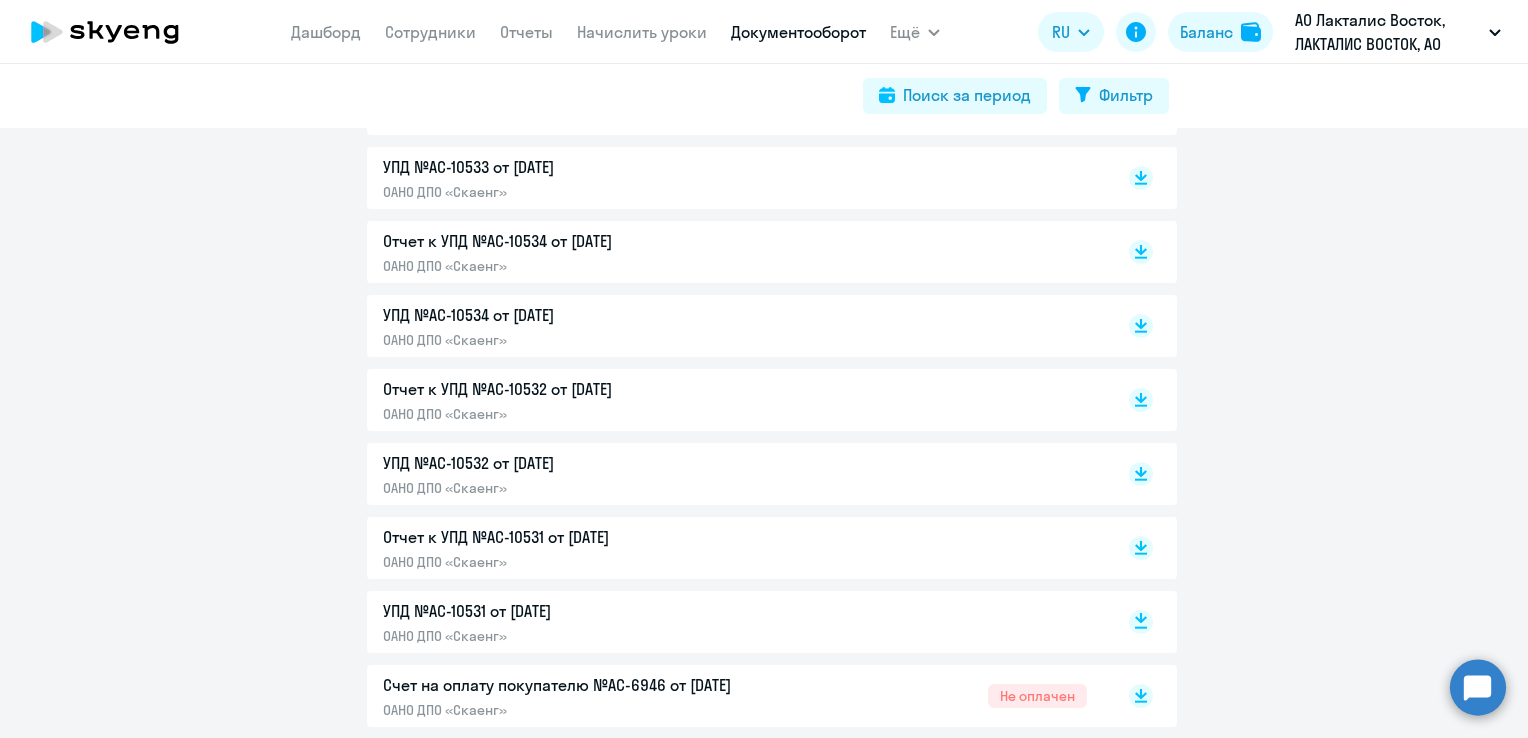 click 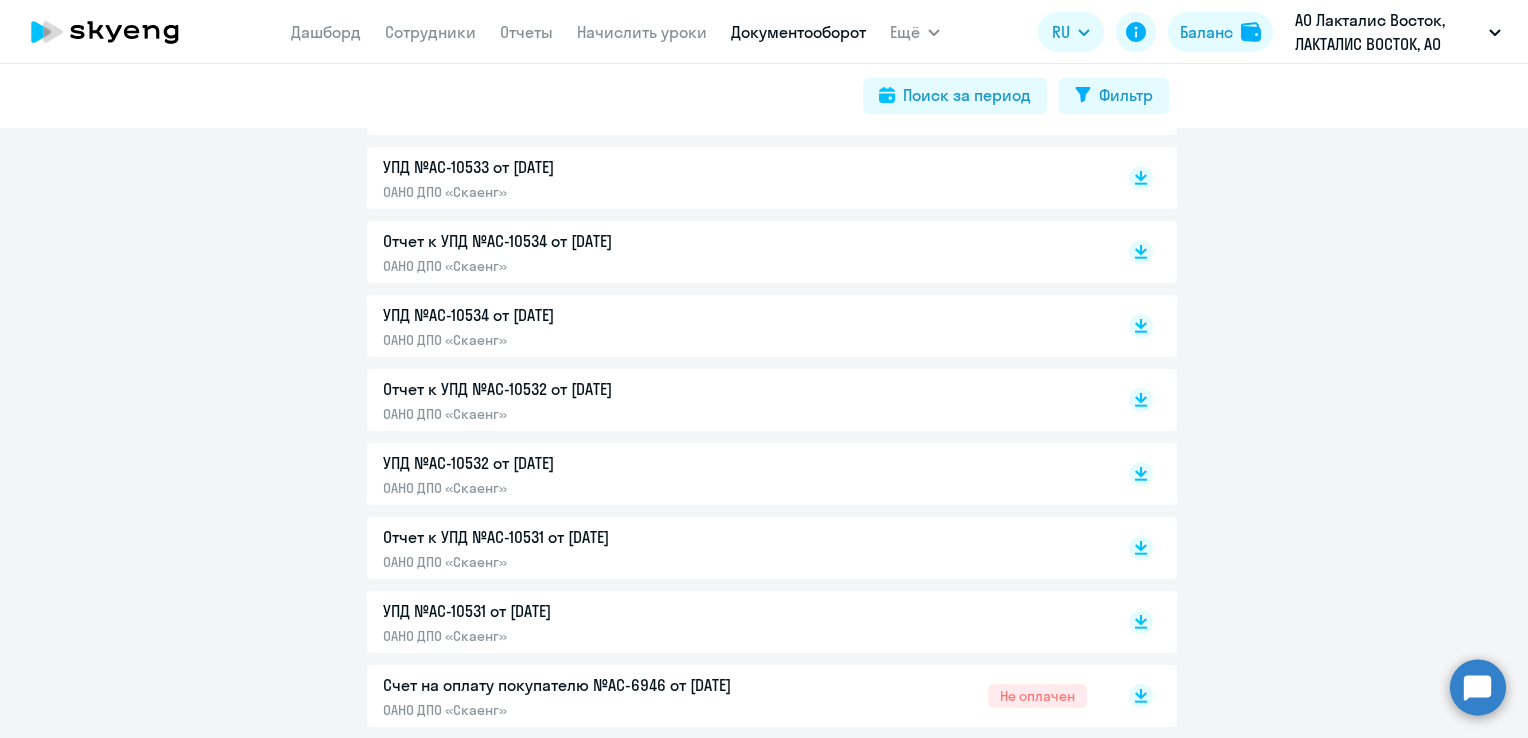 click on "3  квартал  [DATE]
В случае возникновения вопросов по документам, напишите, пожалуйста, на почту [EMAIL_ADDRESS][DOMAIN_NAME]  Счет на оплату покупателю №AC-8219 от [DATE]  ОАНО ДПО «Скаенг»  Не оплачен
Счет на оплату покупателю №AC-8218 от [DATE]  ОАНО ДПО «Скаенг»  Не оплачен
Счет на оплату покупателю №AC-8217 от [DATE]  ОАНО ДПО «Скаенг»  Не оплачен
Счет на оплату покупателю №AC-8216 от [DATE]  ОАНО ДПО «Скаенг»  Не оплачен
2  квартал  [DATE]  Отчет к УПД №AC-10533 от [DATE]  ОАНО ДПО «Скаенг»
УПД №AC-10533 от [DATE]  ОАНО ДПО «Скаенг»
Отчет к УПД №AC-10534 от [DATE]" 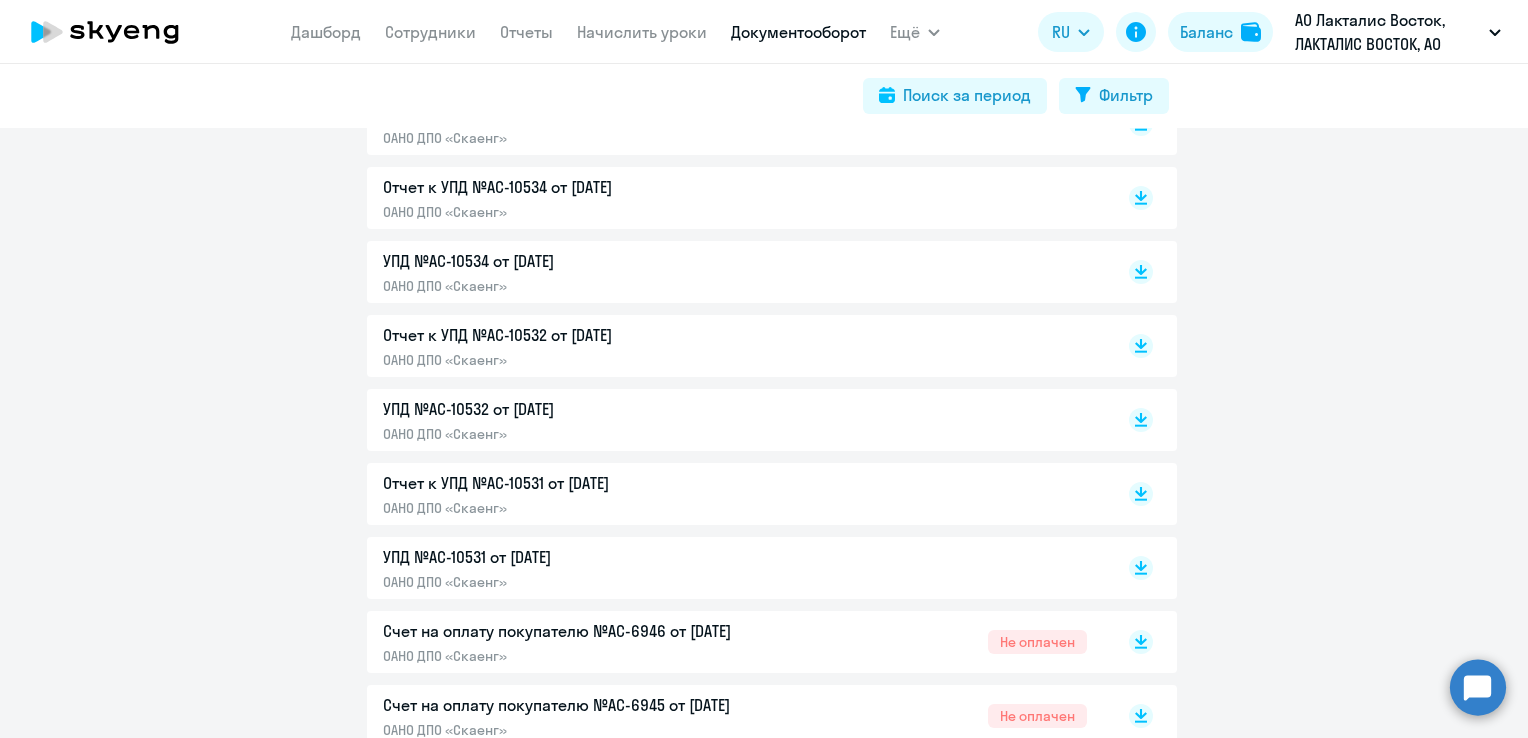 scroll, scrollTop: 1000, scrollLeft: 0, axis: vertical 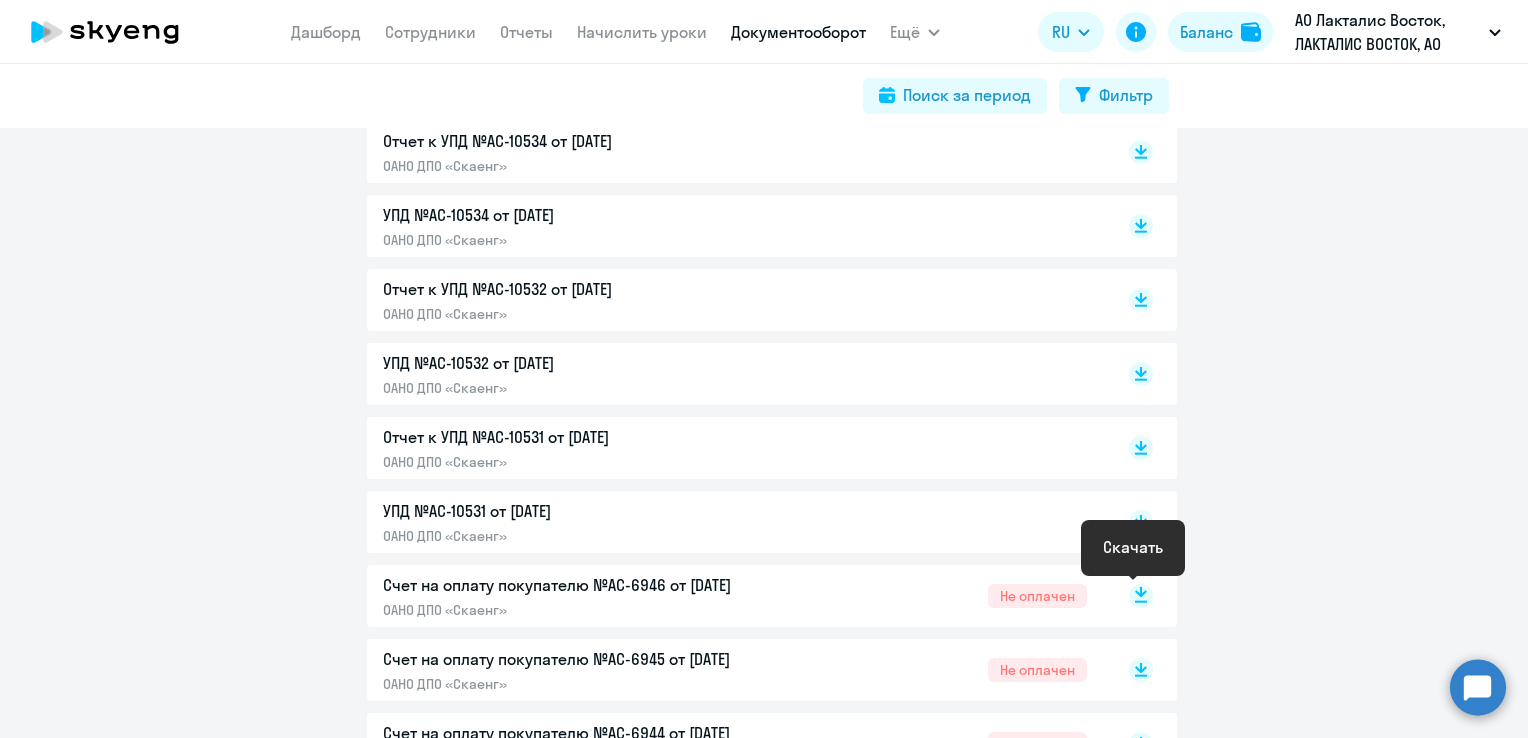 click 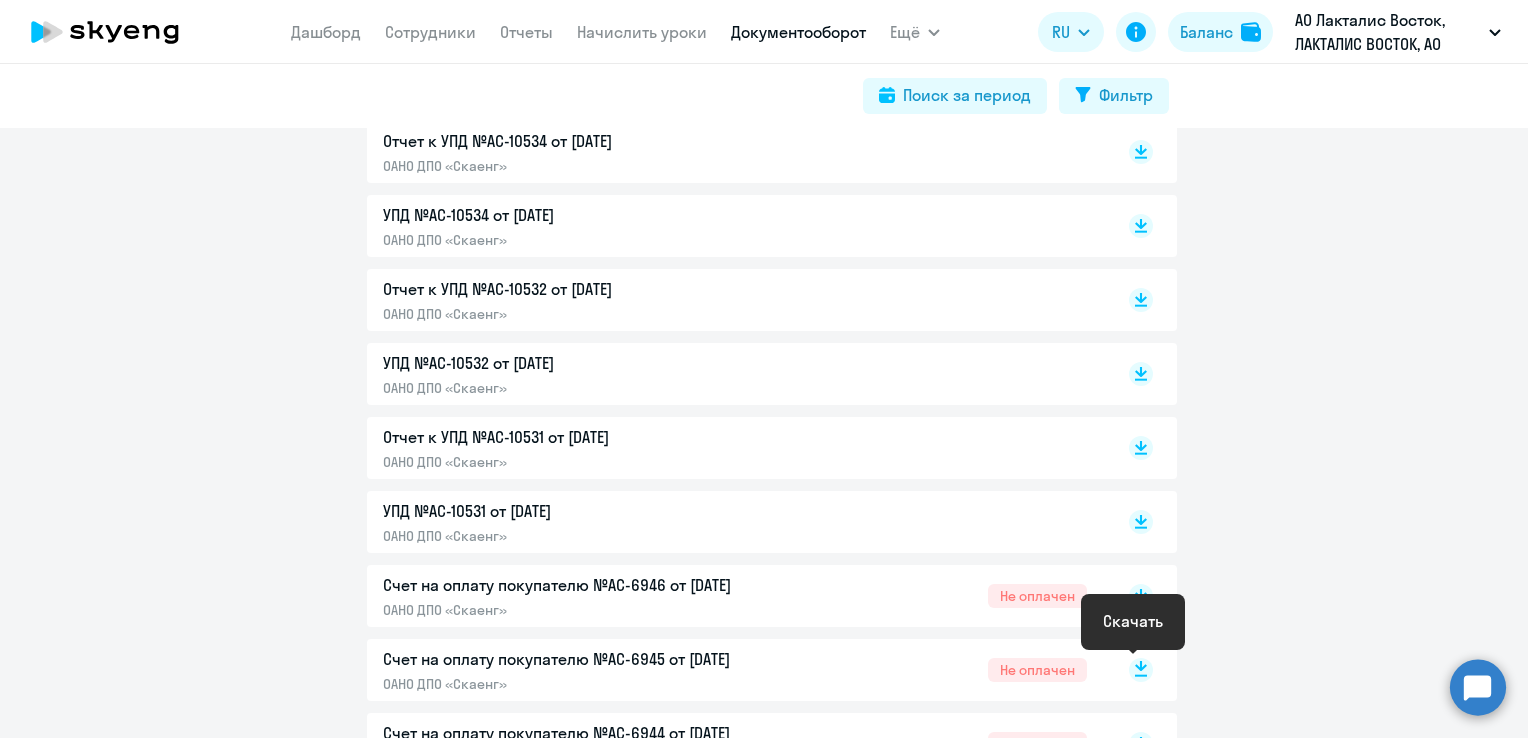 click 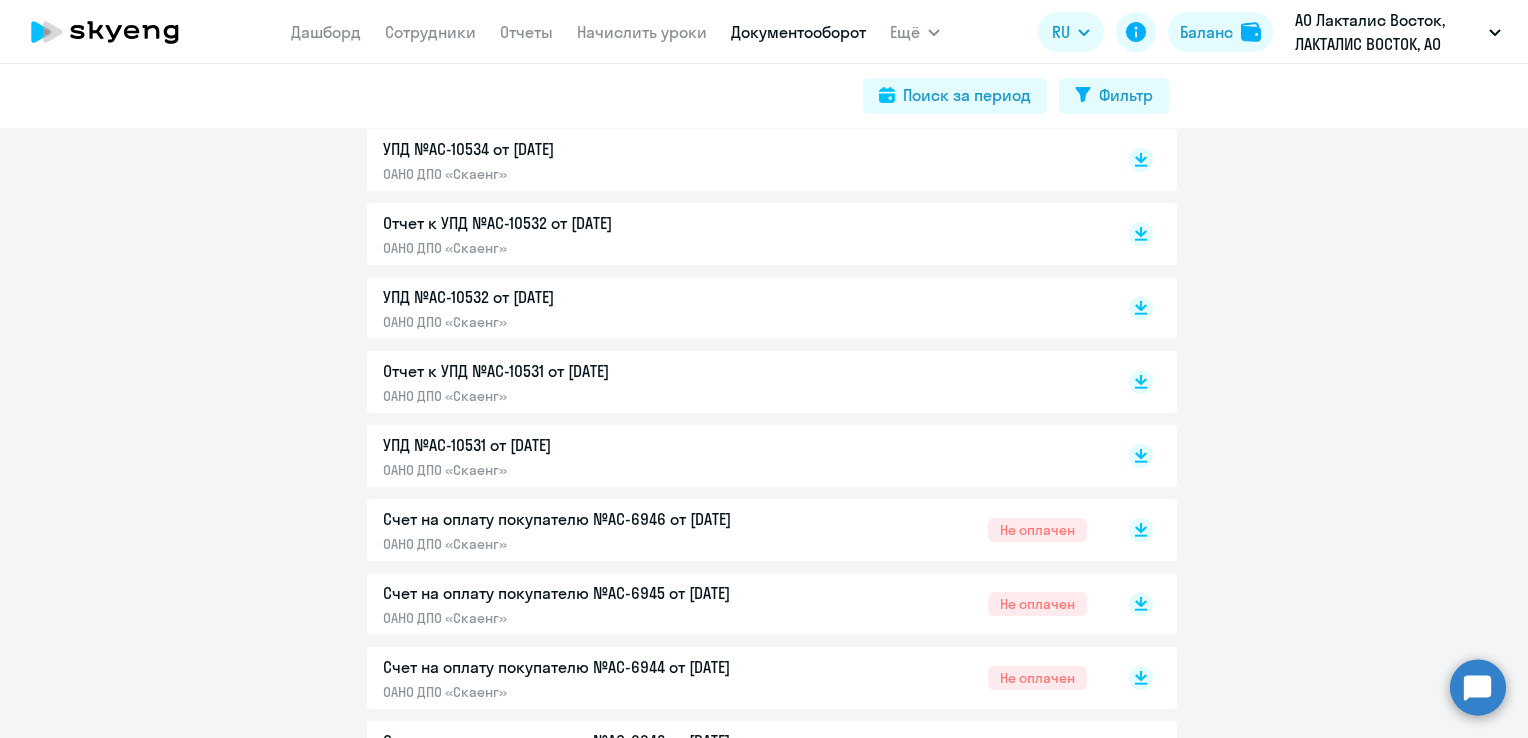 scroll, scrollTop: 1100, scrollLeft: 0, axis: vertical 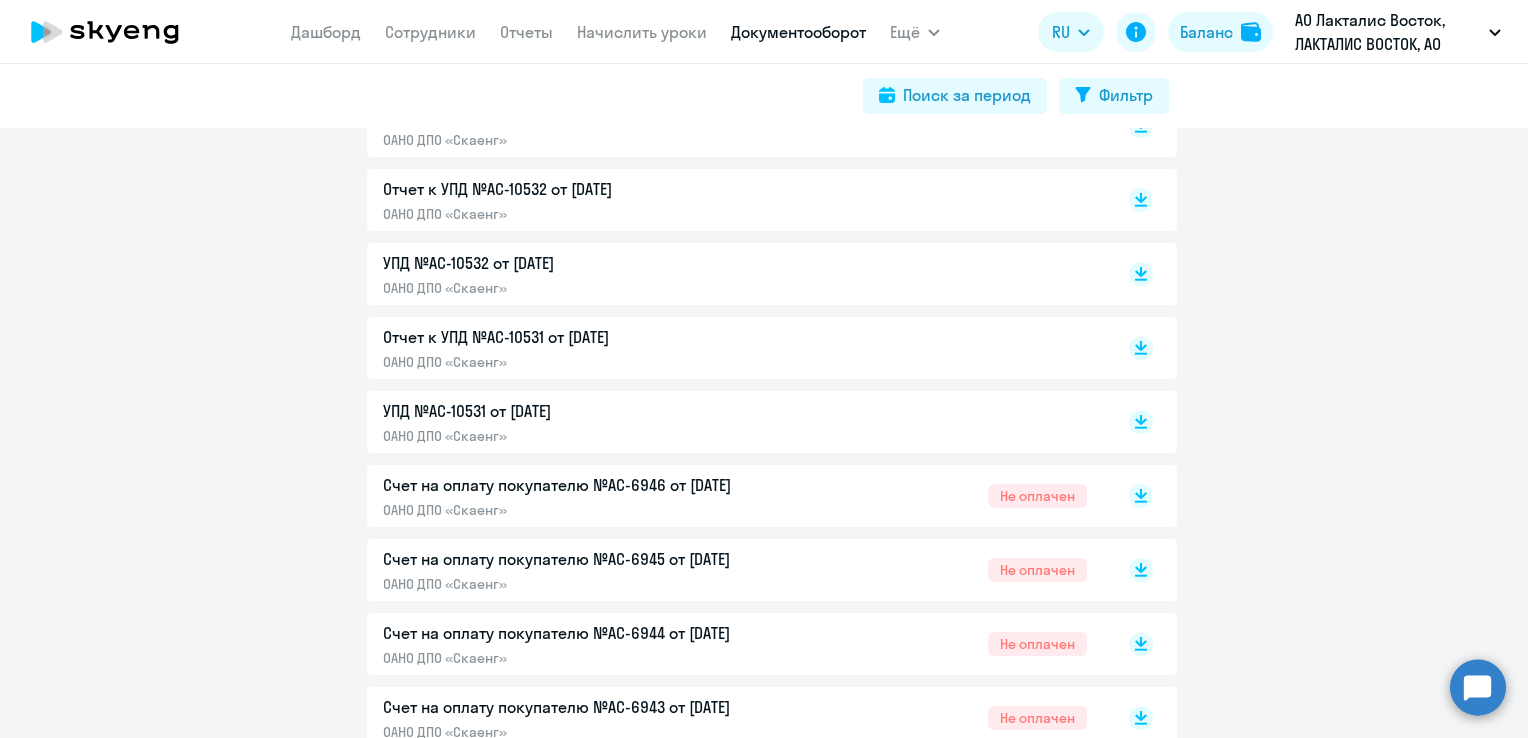 click on "3  квартал  [DATE]
В случае возникновения вопросов по документам, напишите, пожалуйста, на почту [EMAIL_ADDRESS][DOMAIN_NAME]  Счет на оплату покупателю №AC-8219 от [DATE]  ОАНО ДПО «Скаенг»  Не оплачен
Счет на оплату покупателю №AC-8218 от [DATE]  ОАНО ДПО «Скаенг»  Не оплачен
Счет на оплату покупателю №AC-8217 от [DATE]  ОАНО ДПО «Скаенг»  Не оплачен
Счет на оплату покупателю №AC-8216 от [DATE]  ОАНО ДПО «Скаенг»  Не оплачен
2  квартал  [DATE]  Отчет к УПД №AC-10533 от [DATE]  ОАНО ДПО «Скаенг»
УПД №AC-10533 от [DATE]  ОАНО ДПО «Скаенг»
Отчет к УПД №AC-10534 от [DATE]" 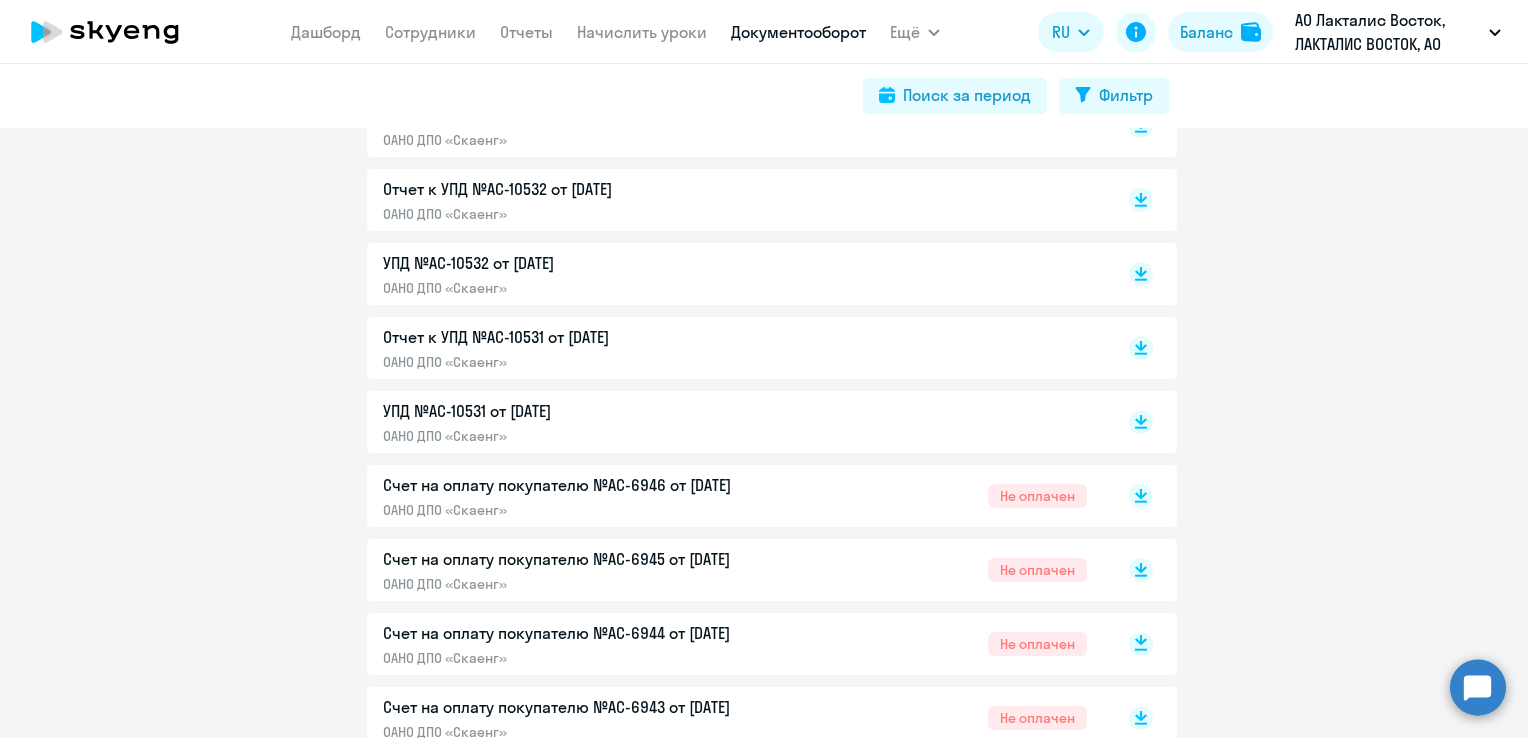 click 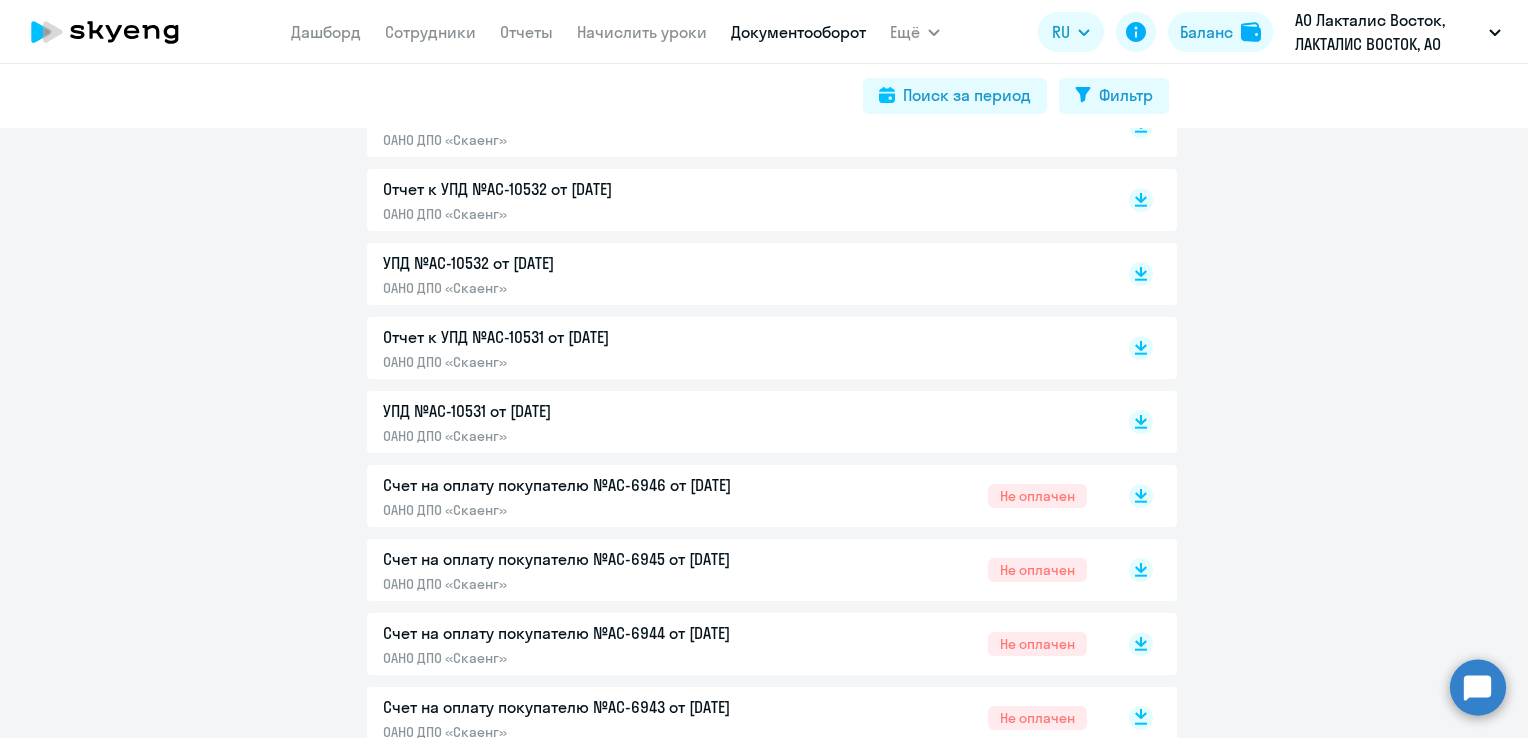 click 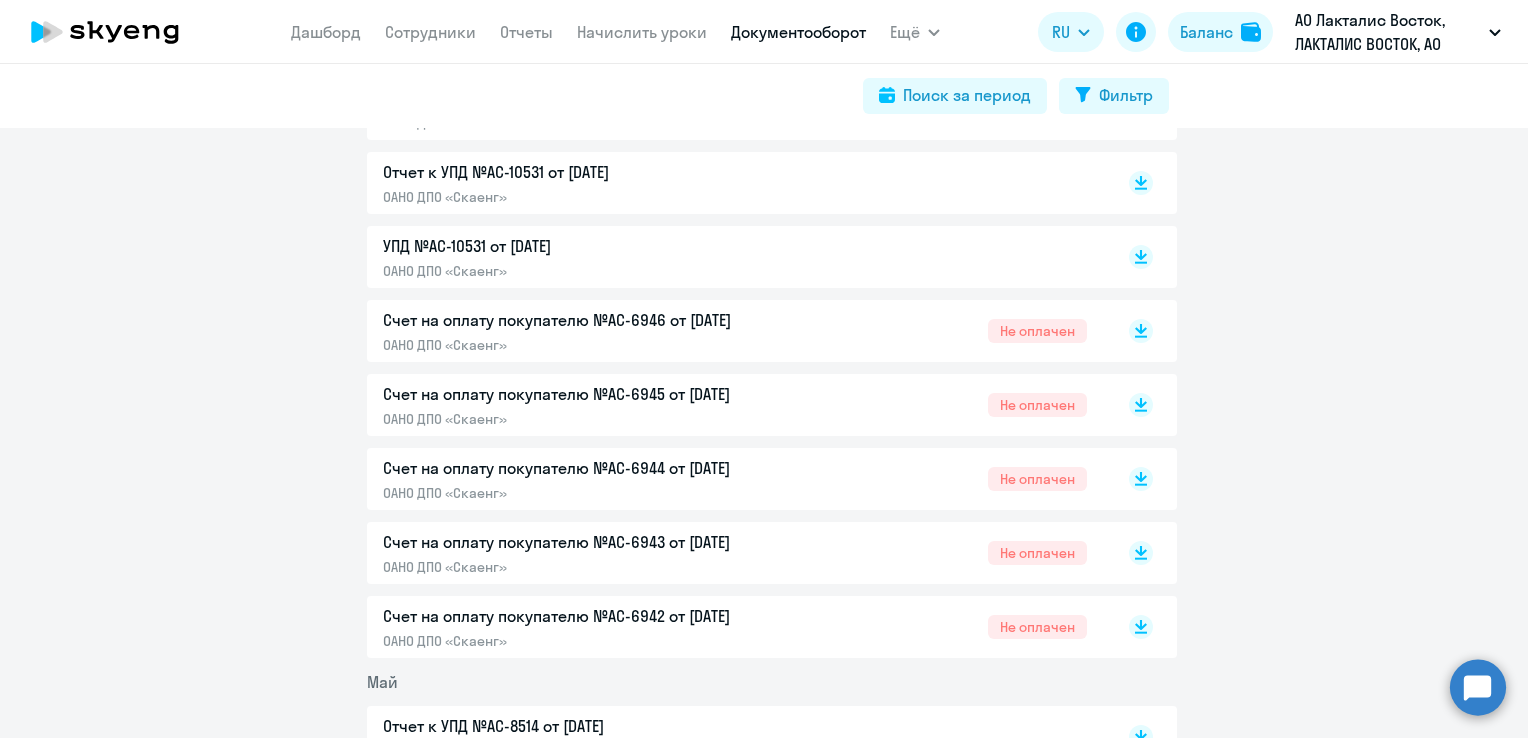 scroll, scrollTop: 1300, scrollLeft: 0, axis: vertical 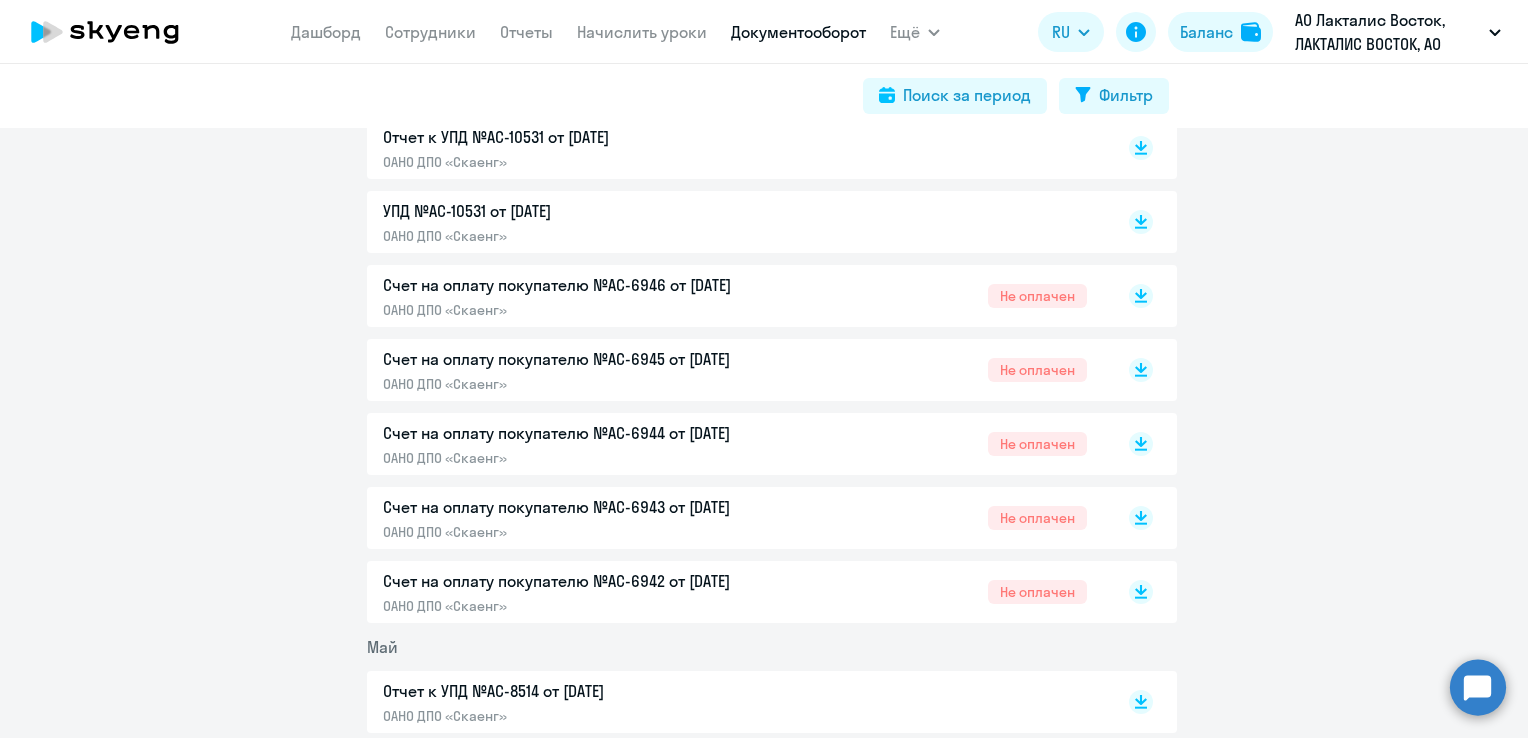 click on "3  квартал  [DATE]
В случае возникновения вопросов по документам, напишите, пожалуйста, на почту [EMAIL_ADDRESS][DOMAIN_NAME]  Счет на оплату покупателю №AC-8219 от [DATE]  ОАНО ДПО «Скаенг»  Не оплачен
Счет на оплату покупателю №AC-8218 от [DATE]  ОАНО ДПО «Скаенг»  Не оплачен
Счет на оплату покупателю №AC-8217 от [DATE]  ОАНО ДПО «Скаенг»  Не оплачен
Счет на оплату покупателю №AC-8216 от [DATE]  ОАНО ДПО «Скаенг»  Не оплачен
2  квартал  [DATE]  Отчет к УПД №AC-10533 от [DATE]  ОАНО ДПО «Скаенг»
УПД №AC-10533 от [DATE]  ОАНО ДПО «Скаенг»
Отчет к УПД №AC-10534 от [DATE]" 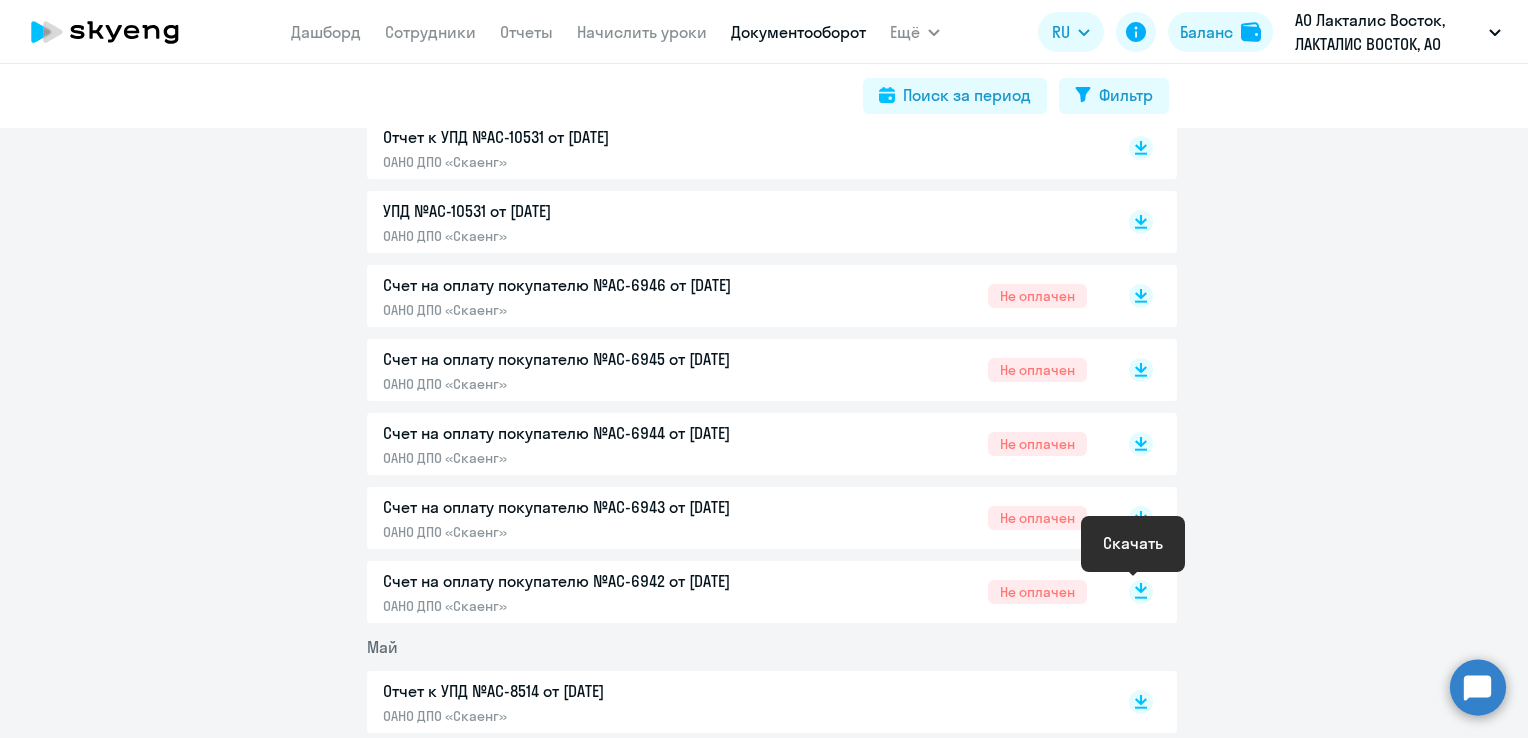 click 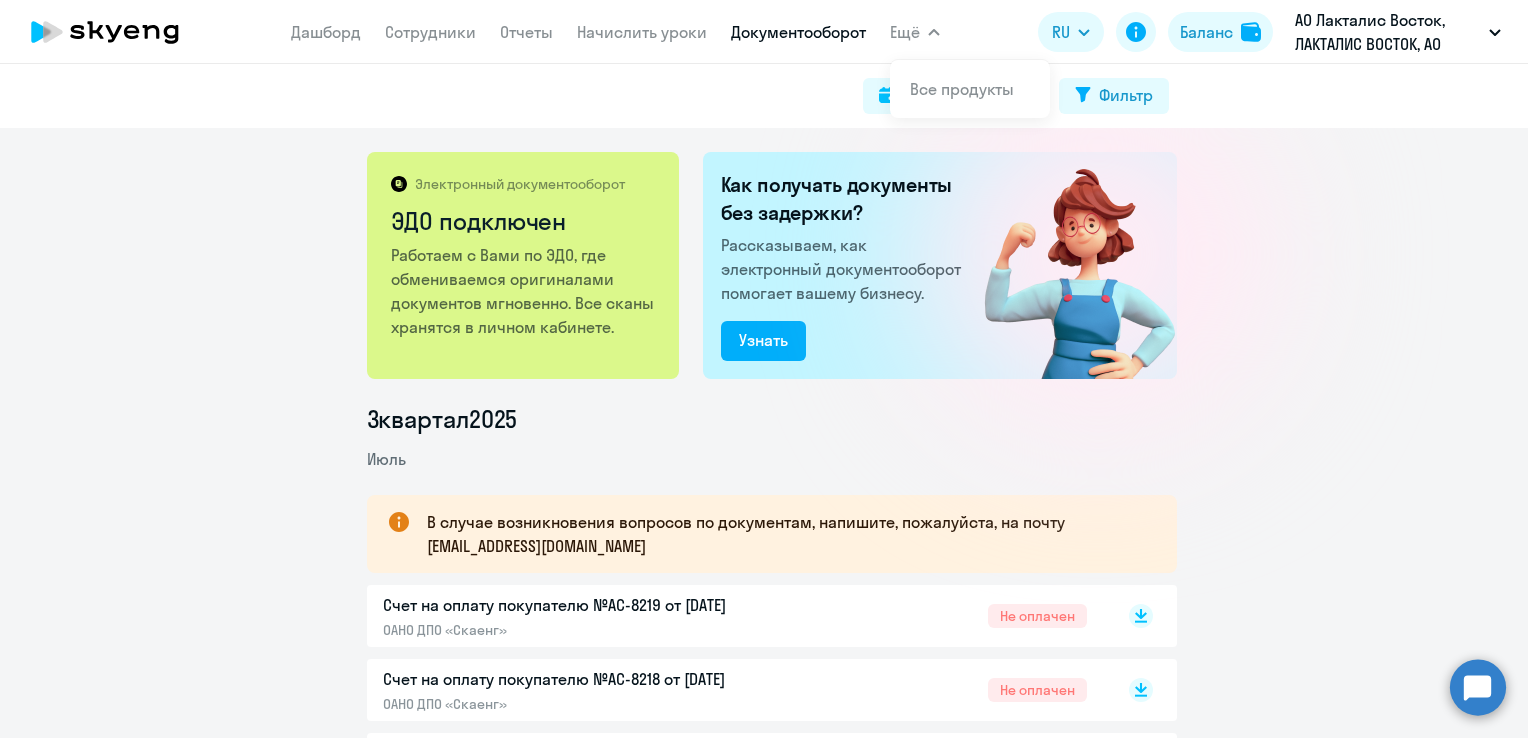 scroll, scrollTop: 200, scrollLeft: 0, axis: vertical 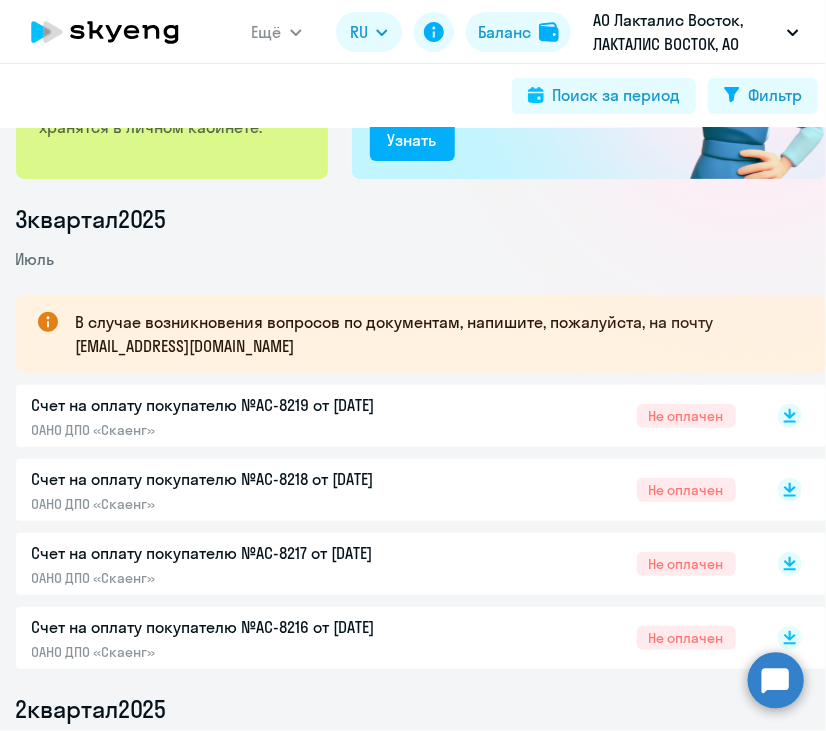 click on "3  квартал  2025" 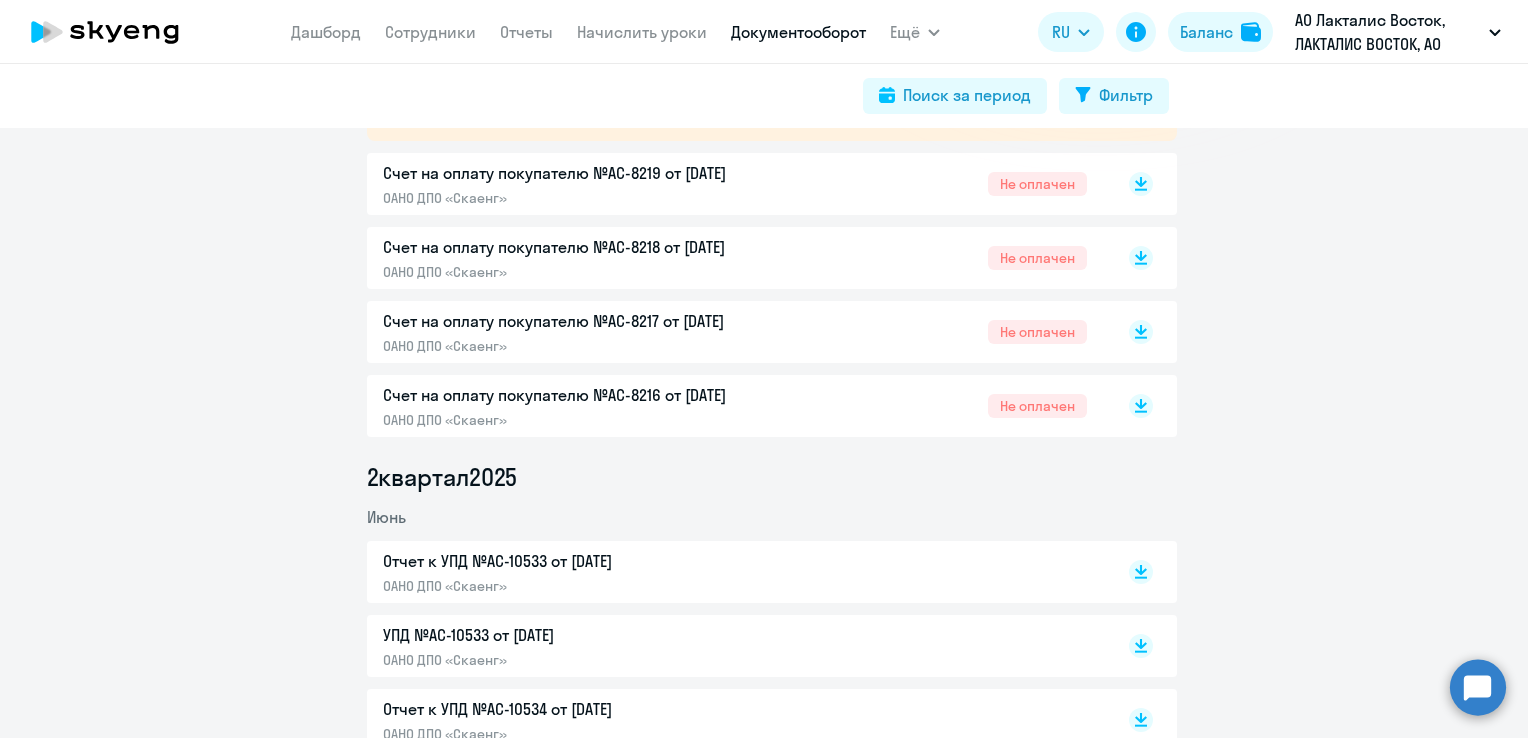 scroll, scrollTop: 200, scrollLeft: 0, axis: vertical 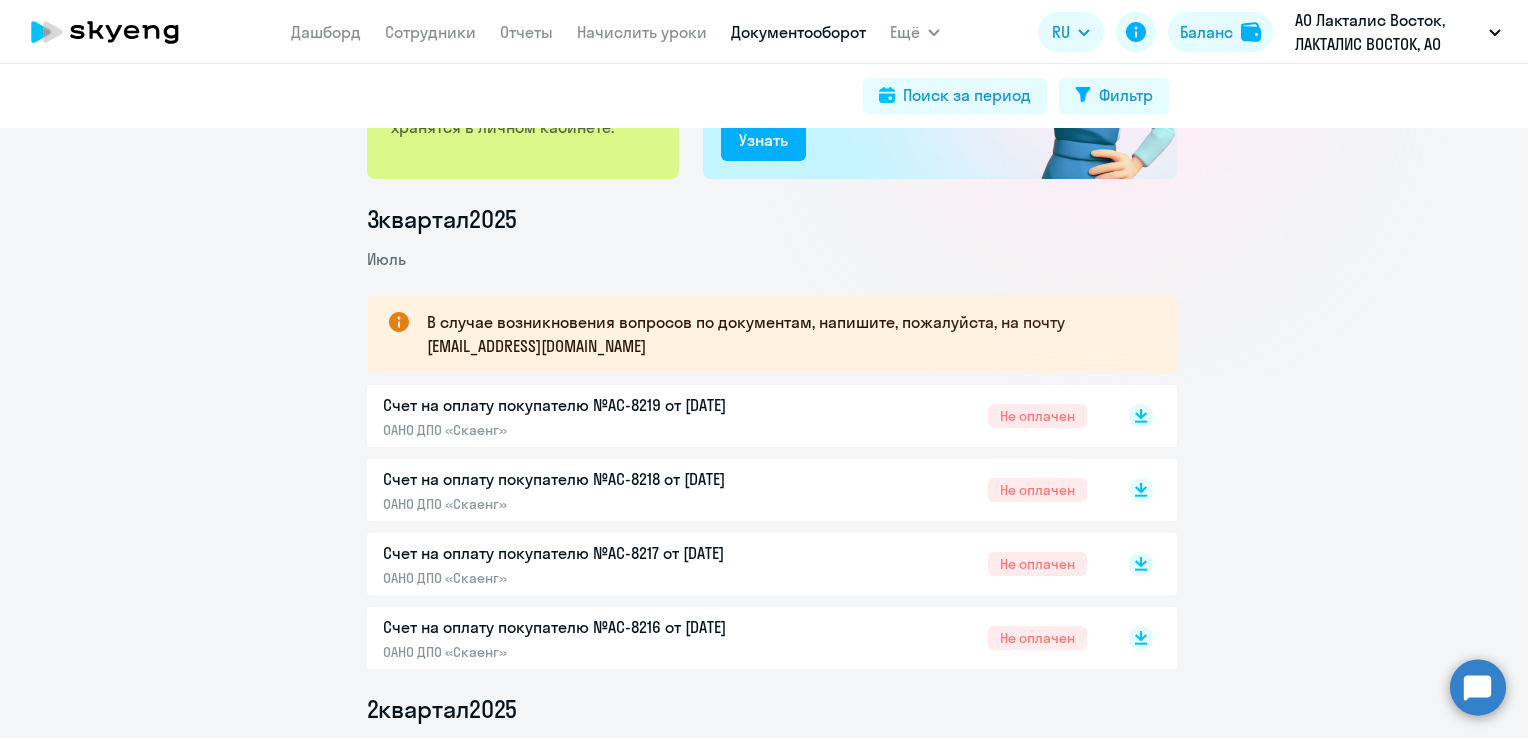 click on "Счет на оплату покупателю №AC-8219 от [DATE]  ОАНО ДПО «Скаенг»" 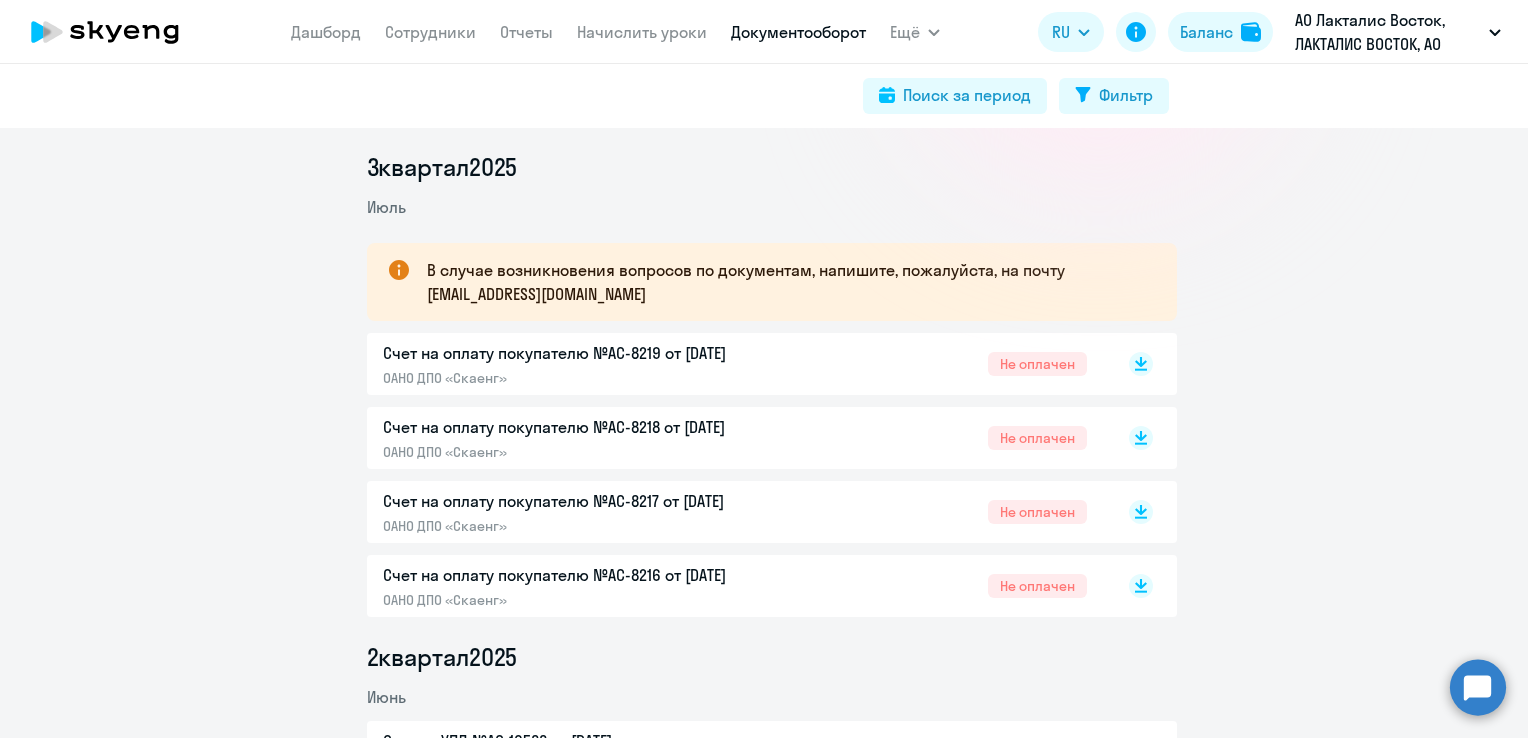 scroll, scrollTop: 300, scrollLeft: 0, axis: vertical 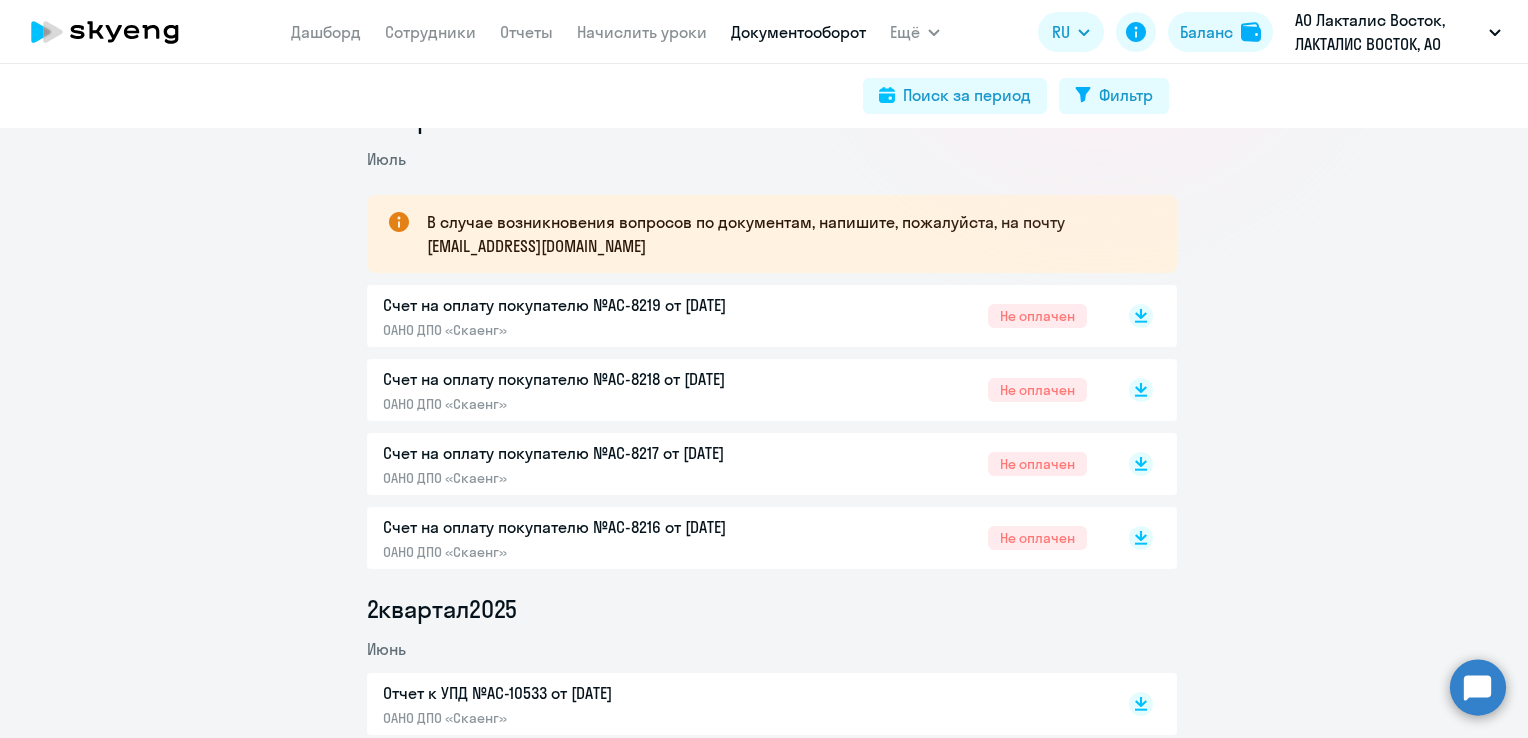 click on "Счет на оплату покупателю №AC-8216 от [DATE]" 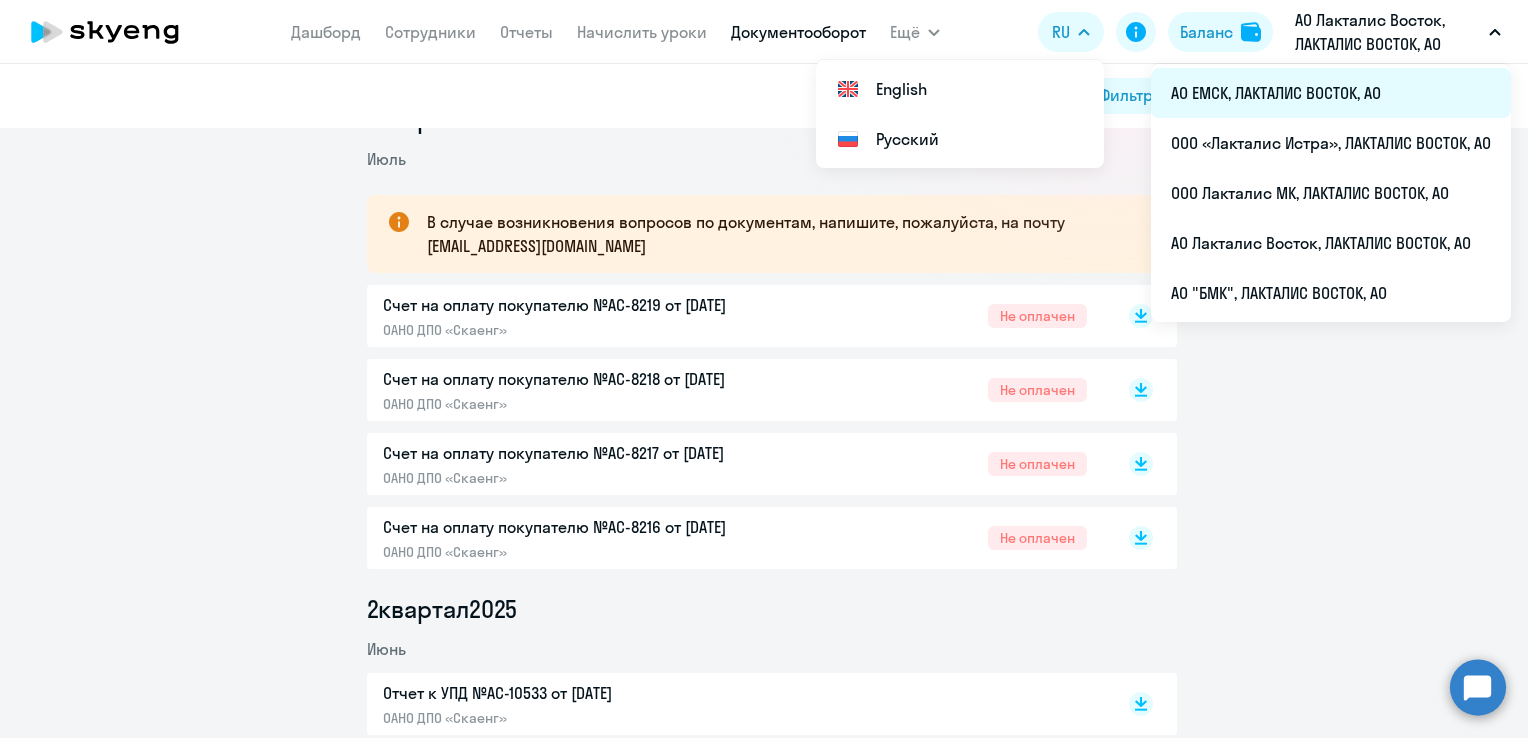 click on "АО ЕМСК, ЛАКТАЛИС ВОСТОК, АО" at bounding box center [1331, 93] 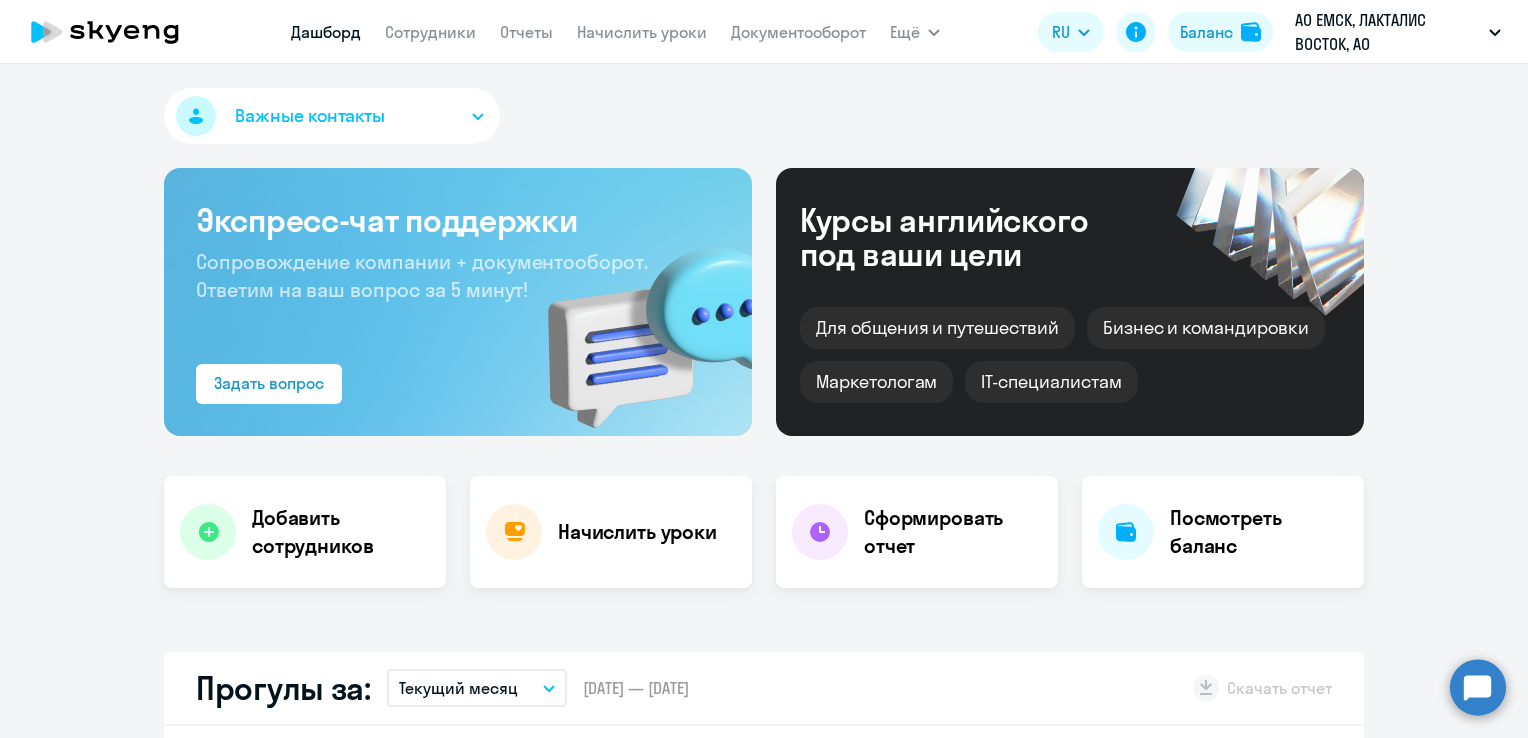 select on "30" 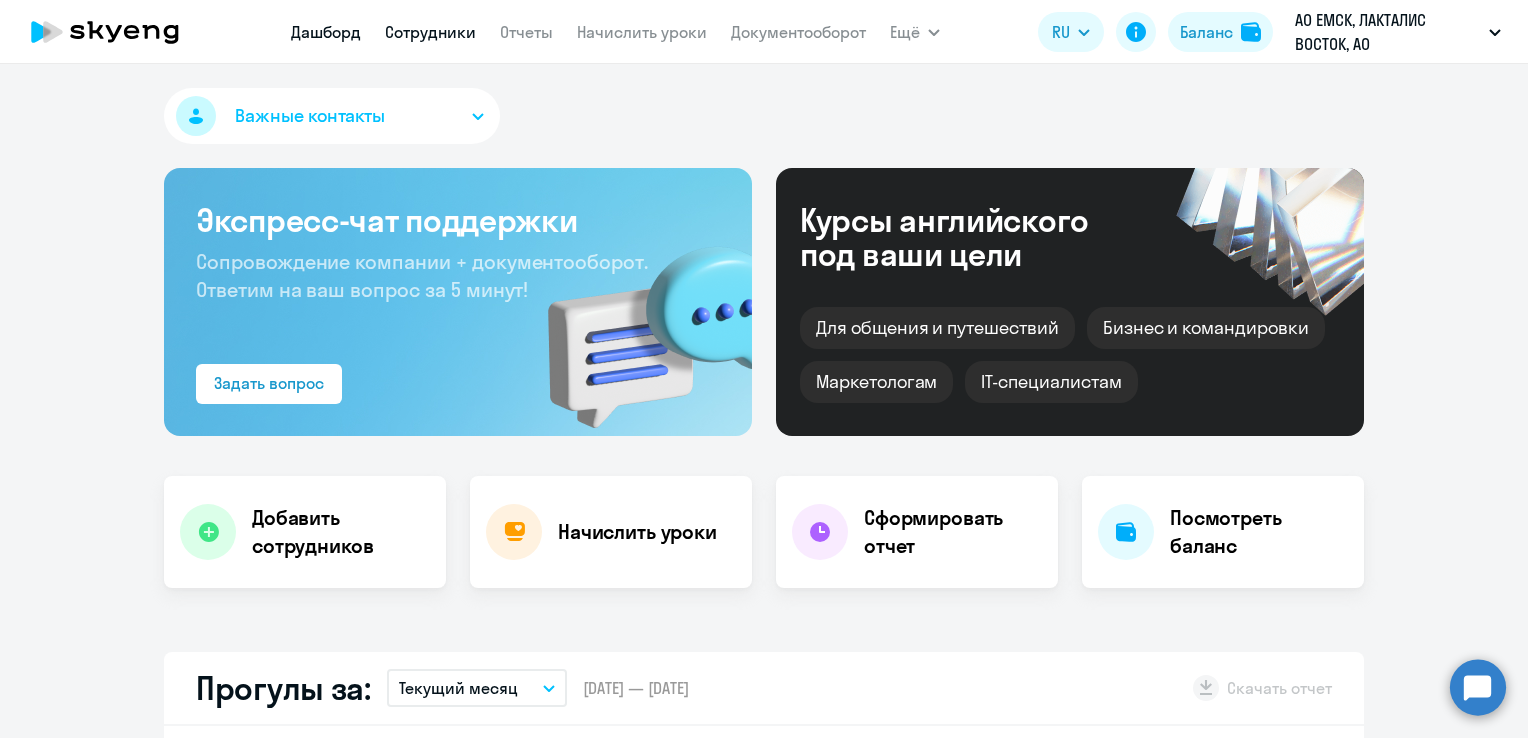click on "Сотрудники" at bounding box center (430, 32) 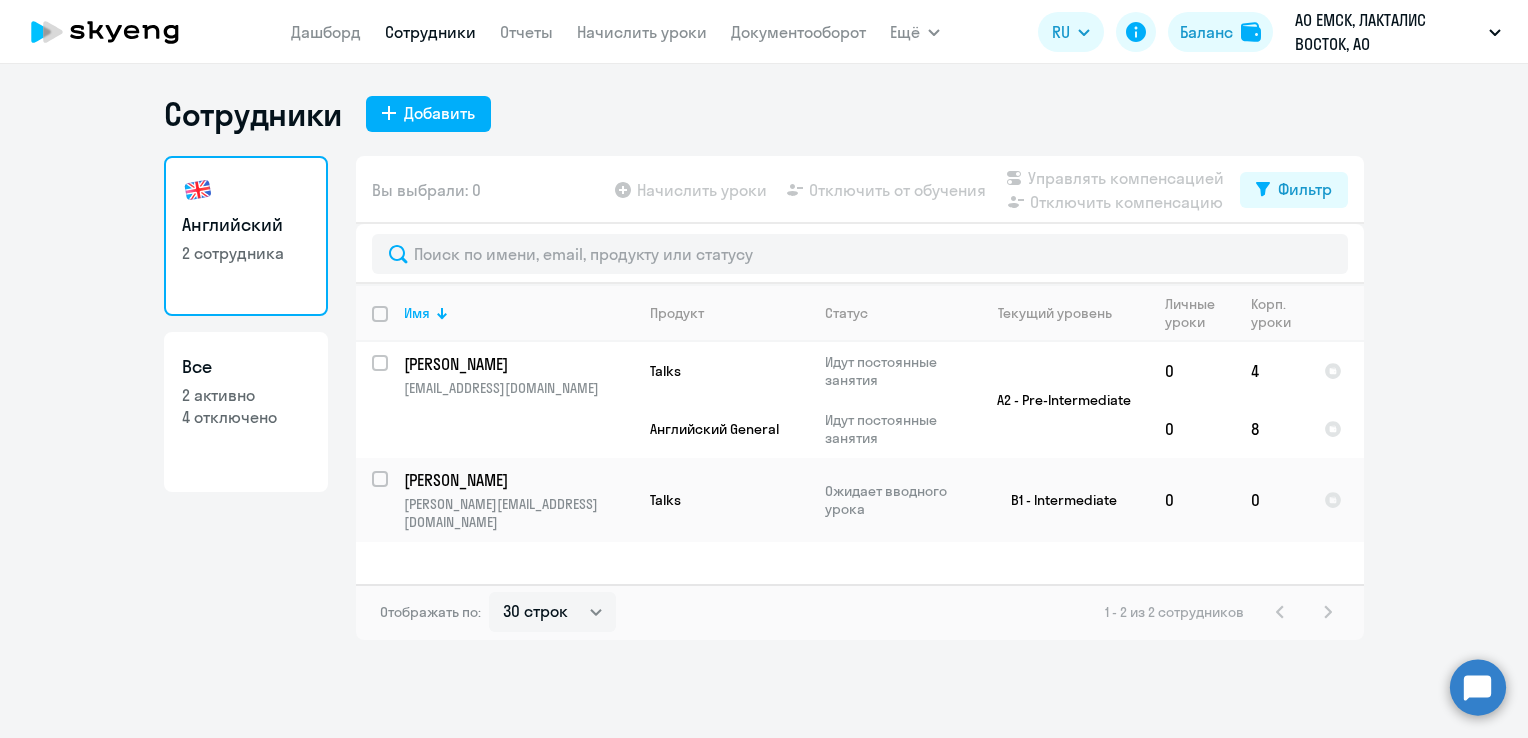 drag, startPoint x: 1464, startPoint y: 290, endPoint x: 1268, endPoint y: 306, distance: 196.65198 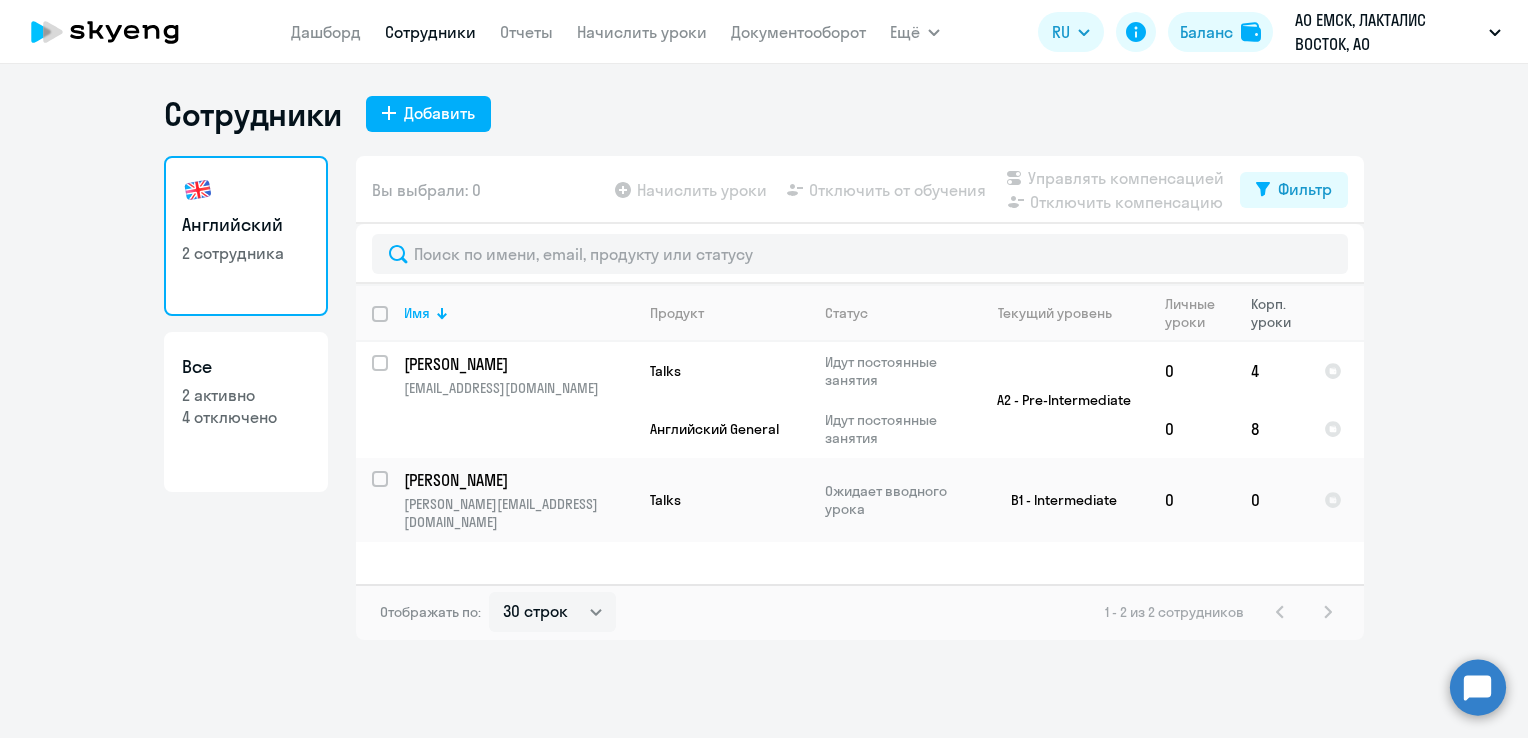 click on "Сотрудники
Добавить   Английский   2 сотрудника  Все  2 активно   4 отключено   Вы выбрали: 0
Начислить уроки
Отключить от обучения
Управлять компенсацией
Отключить компенсацию
Фильтр
Имя   Продукт   Статус   Текущий уровень   Личные уроки   Корп. уроки    [PERSON_NAME] [EMAIL_ADDRESS][DOMAIN_NAME] Talks Идут постоянные занятия A2 - Pre-Intermediate  0   4
[PERSON_NAME] [EMAIL_ADDRESS][DOMAIN_NAME] [DEMOGRAPHIC_DATA] General Идут постоянные занятия A2 - Pre-Intermediate  0   8
[PERSON_NAME] [PERSON_NAME][EMAIL_ADDRESS][DOMAIN_NAME] Talks Ожидает вводного урока B1 - Intermediate  0   0
Отображать по:" 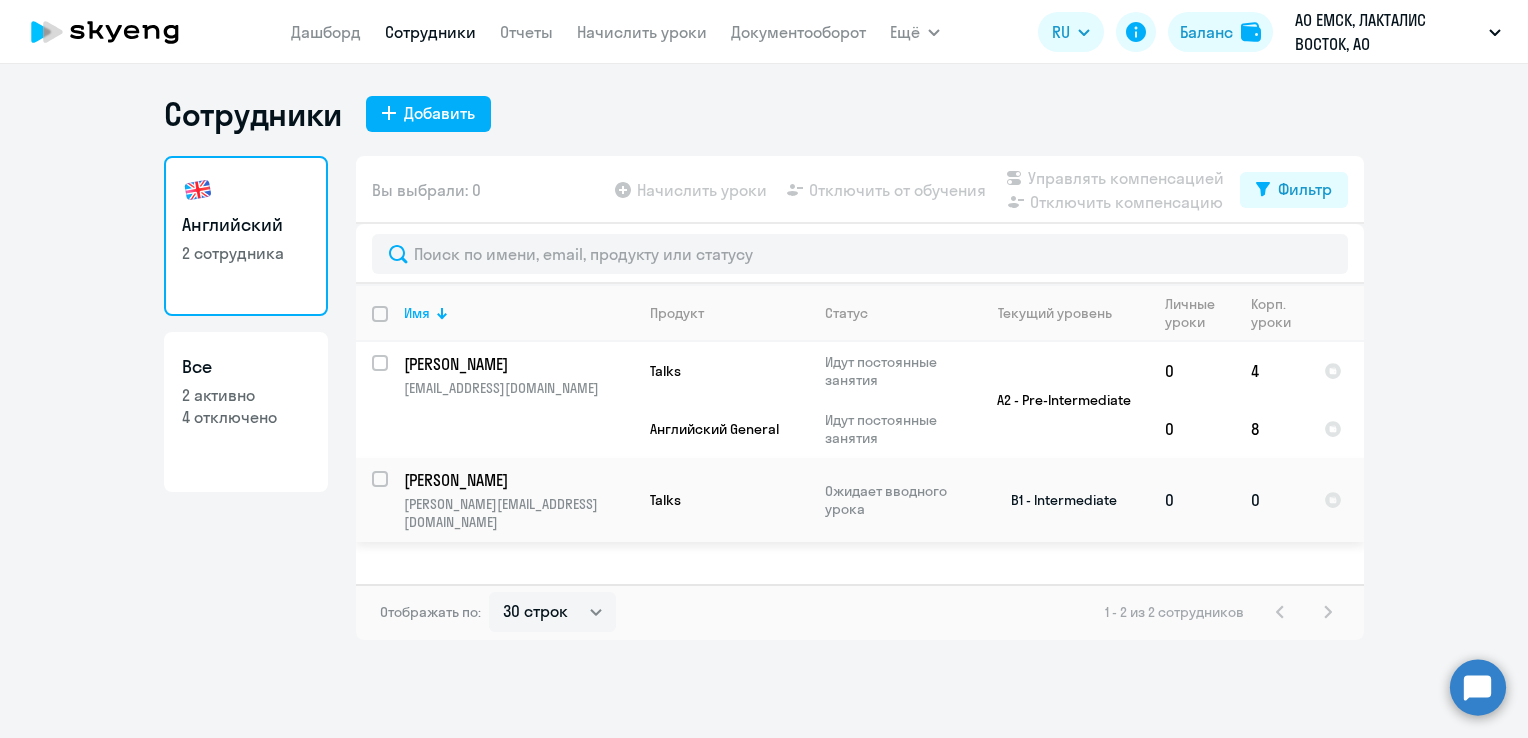 click at bounding box center [380, 479] 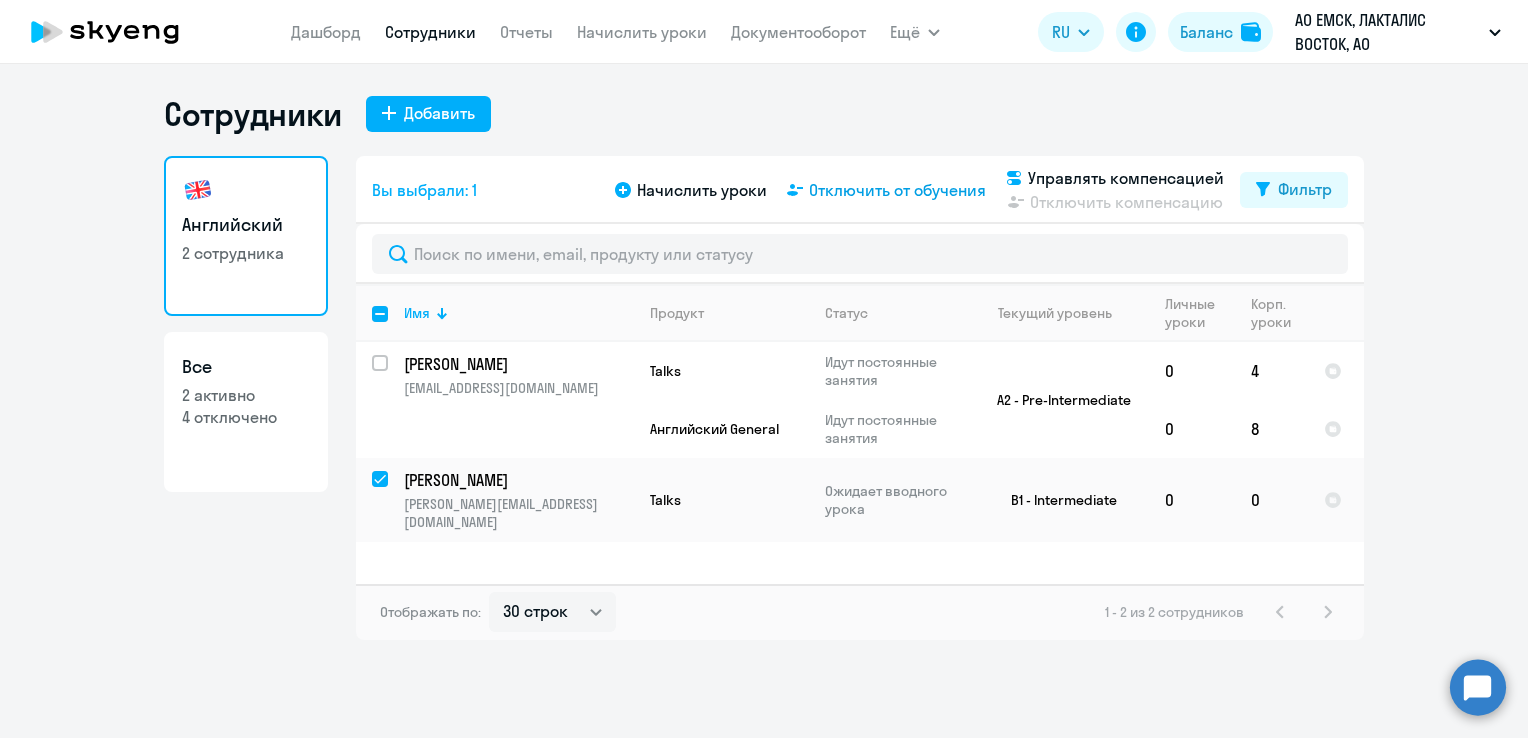 click on "Отключить от обучения" 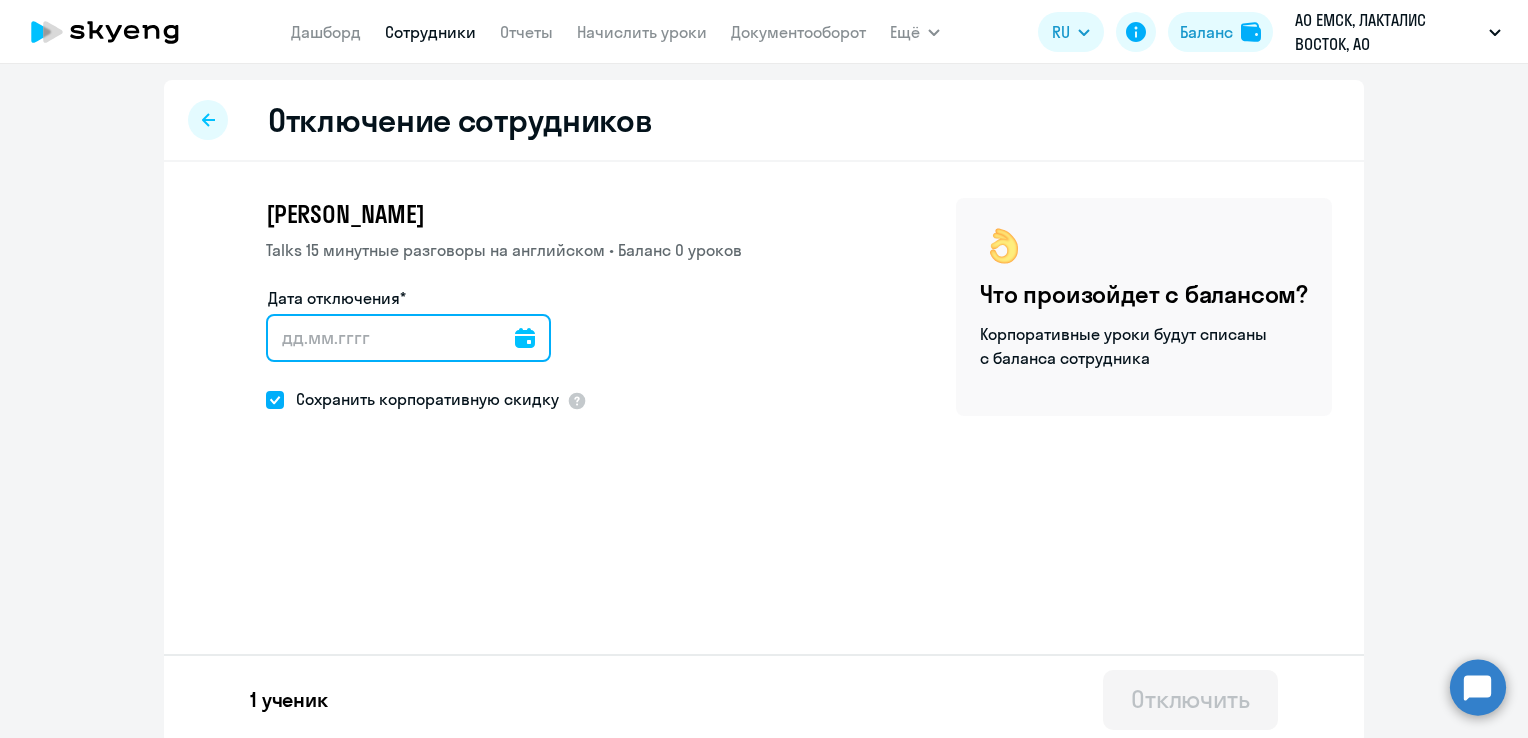 click on "Дата отключения*" at bounding box center (408, 338) 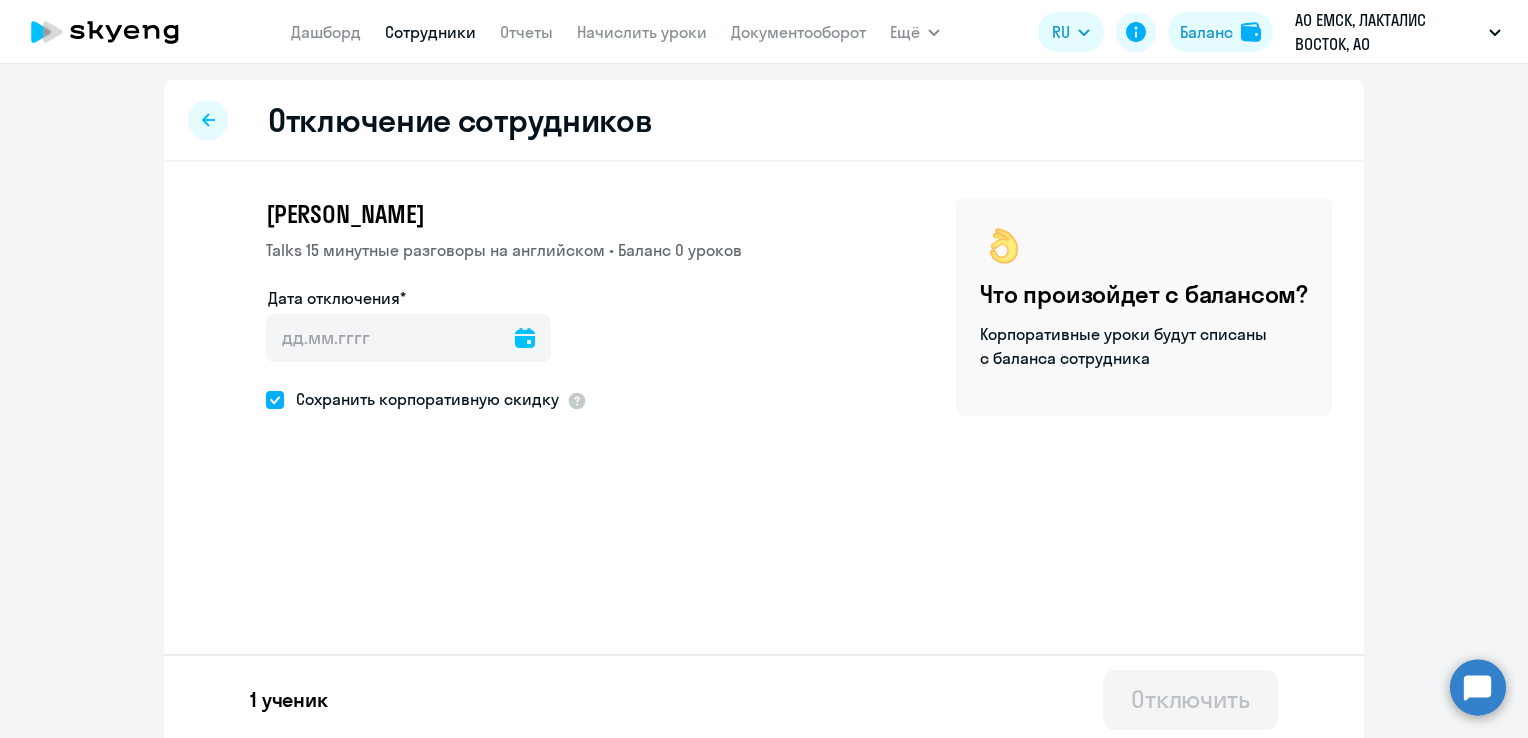 click 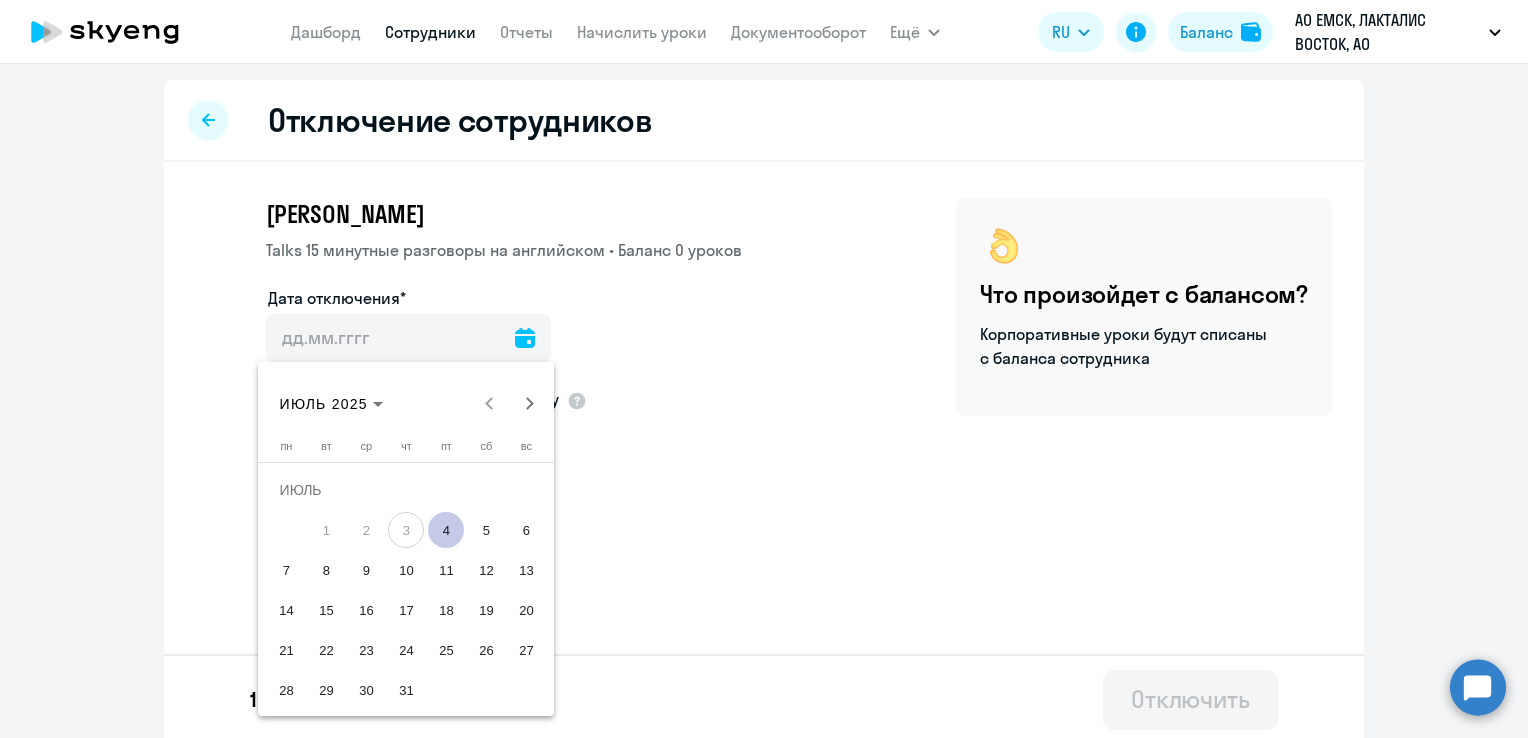 click on "4" at bounding box center [446, 530] 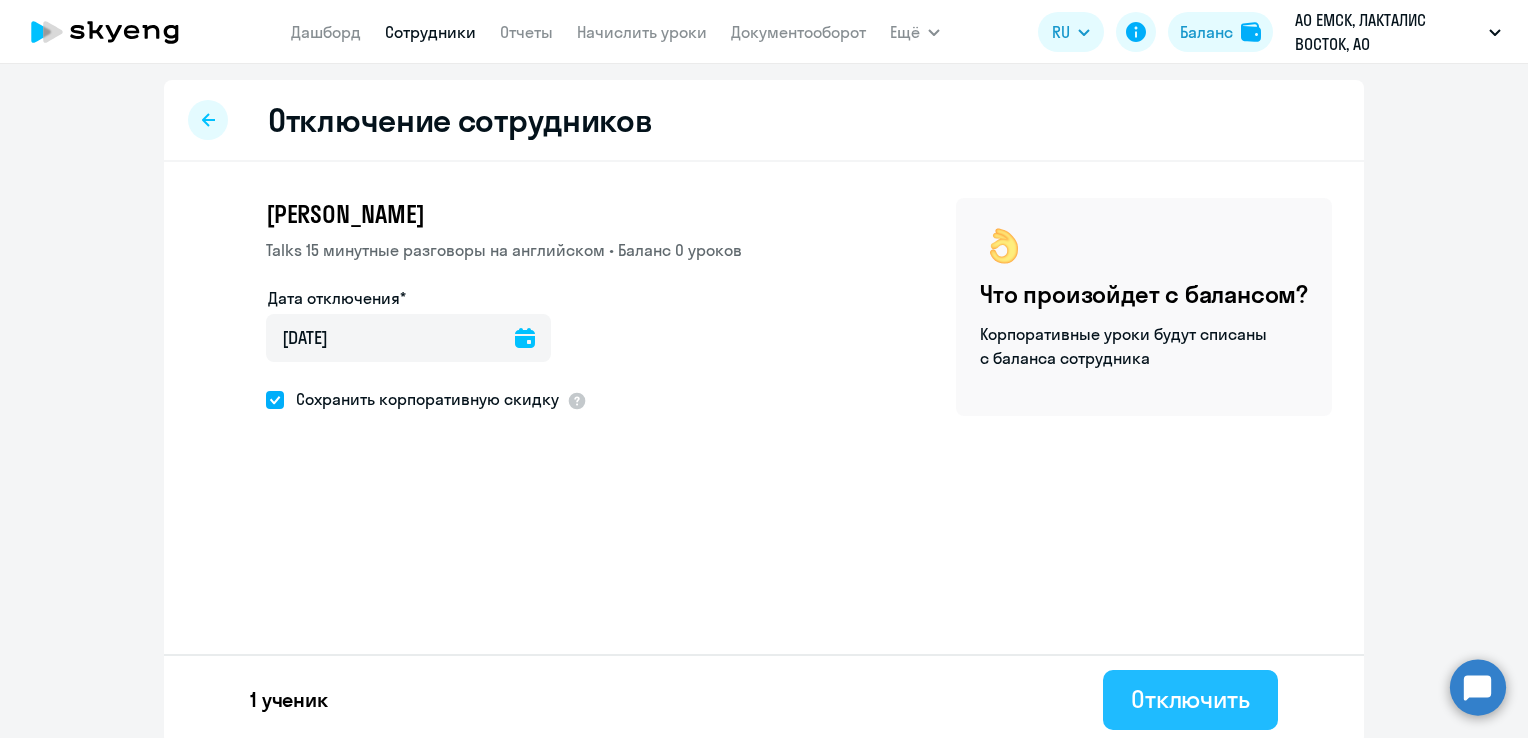 click on "Отключить" 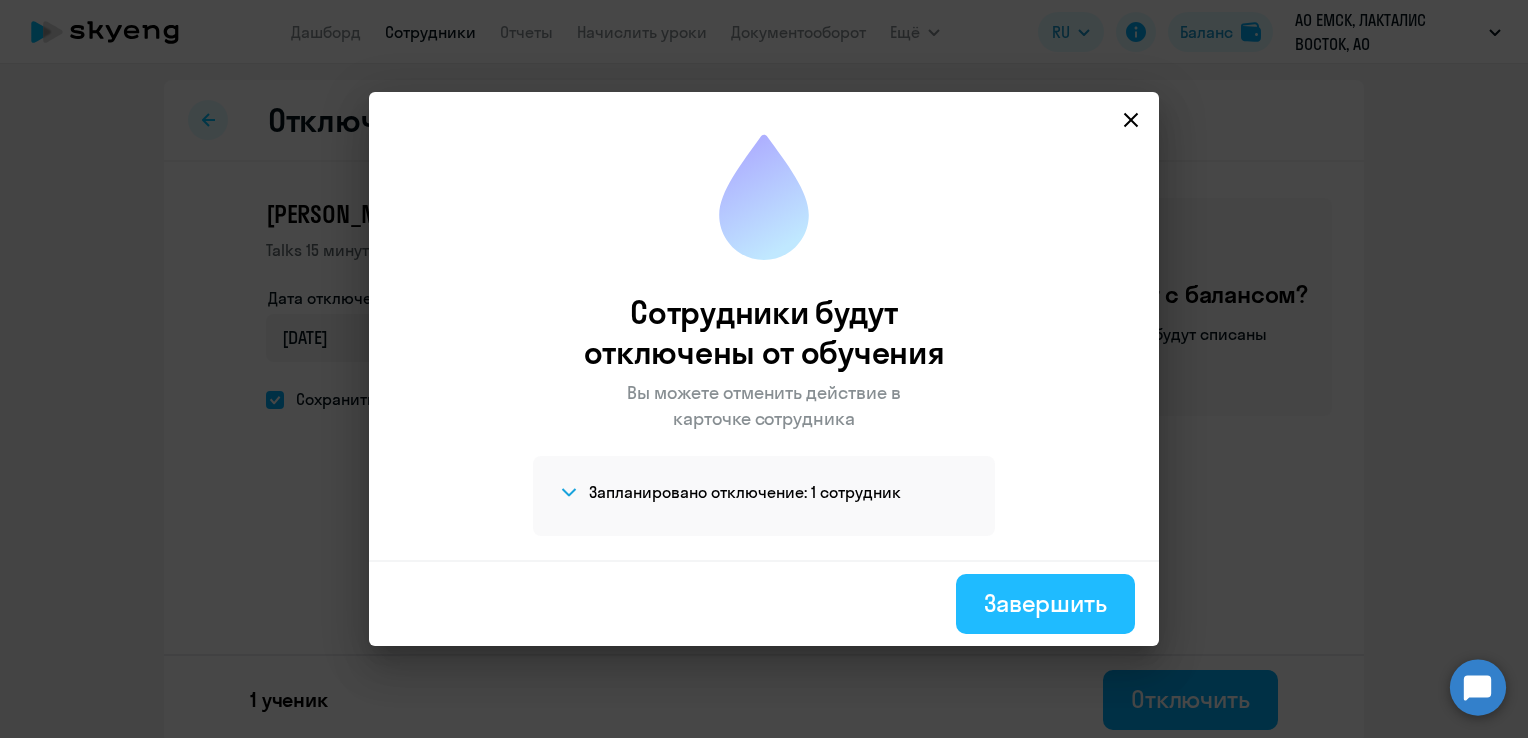 click on "Завершить" at bounding box center [1045, 603] 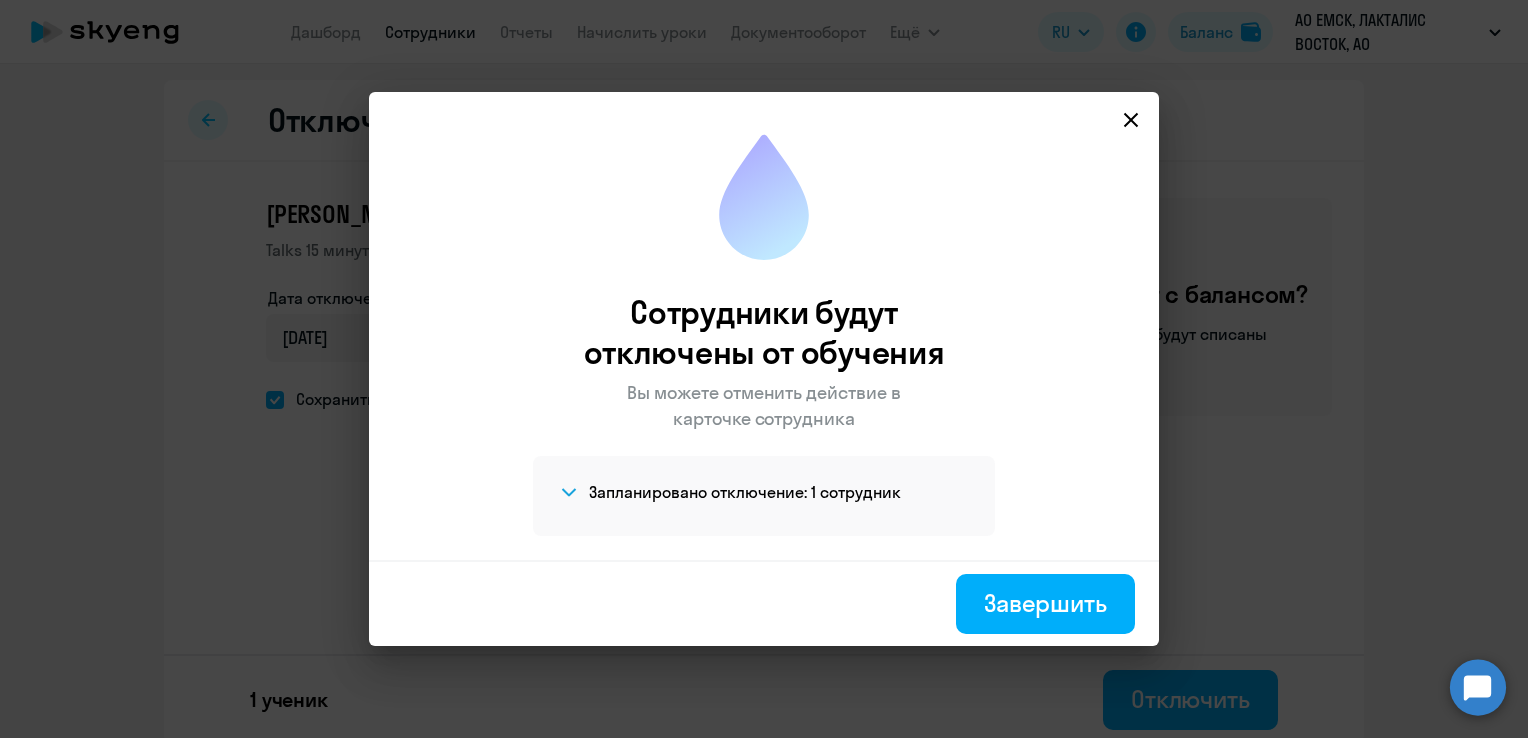 select on "30" 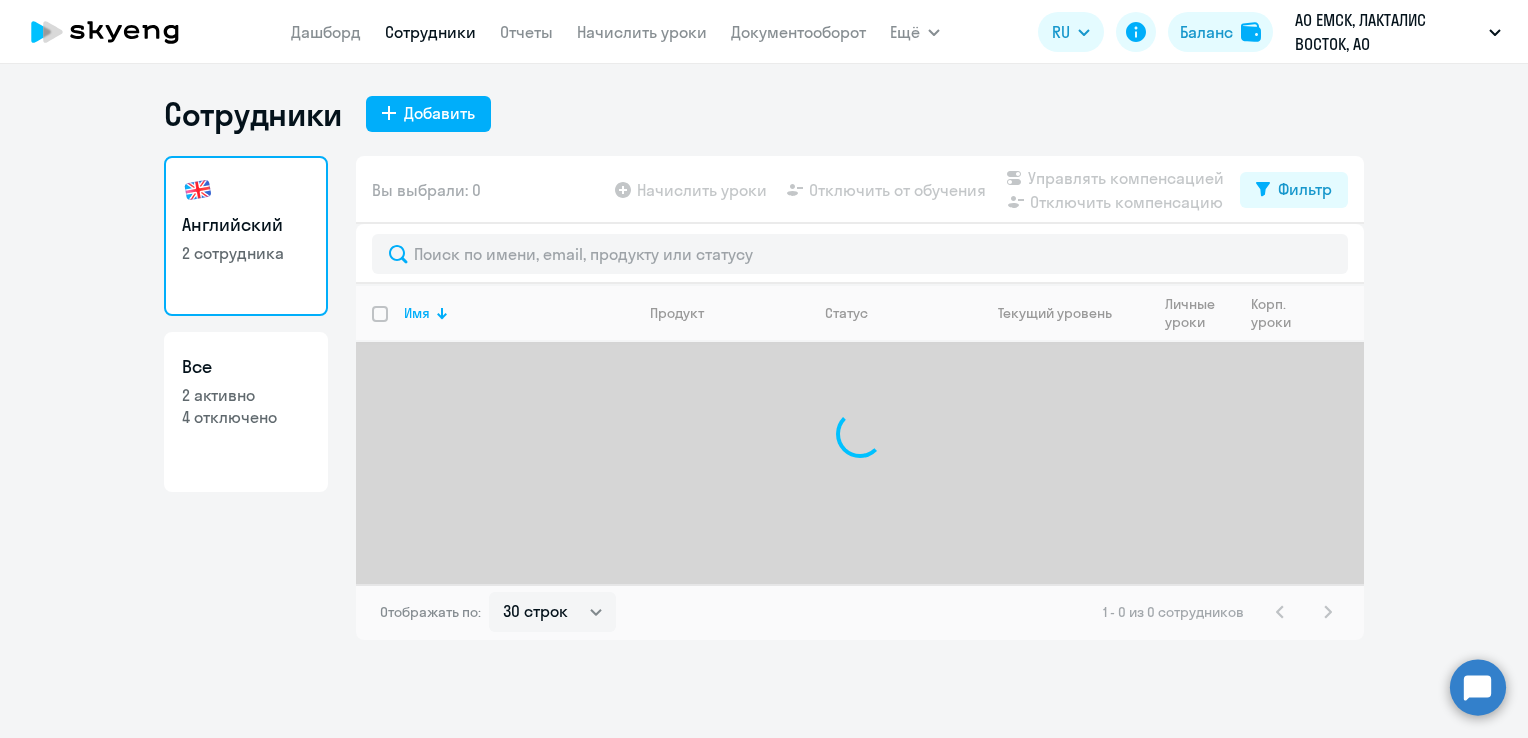 select on "30" 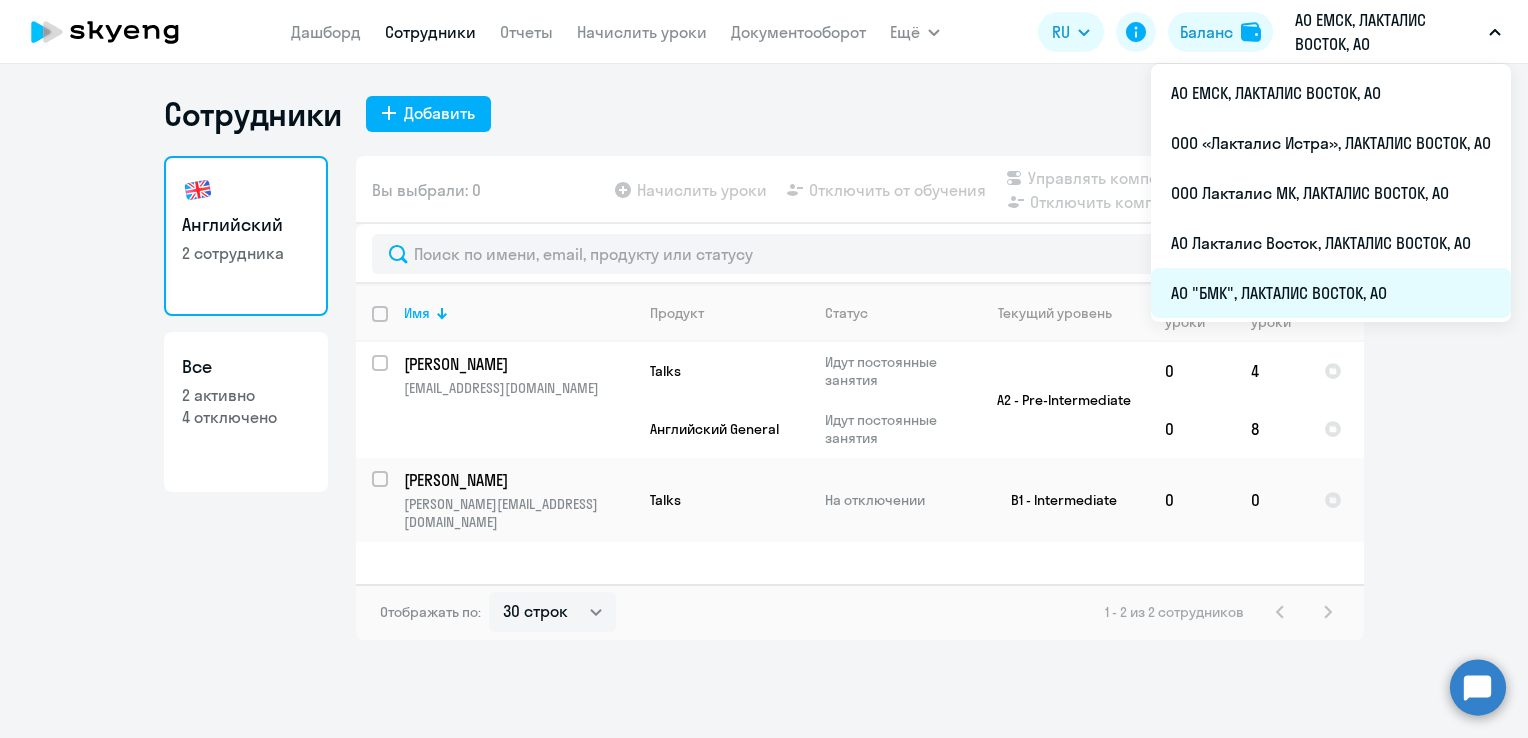 click on "АО "БМК", ЛАКТАЛИС ВОСТОК, АО" at bounding box center (1331, 293) 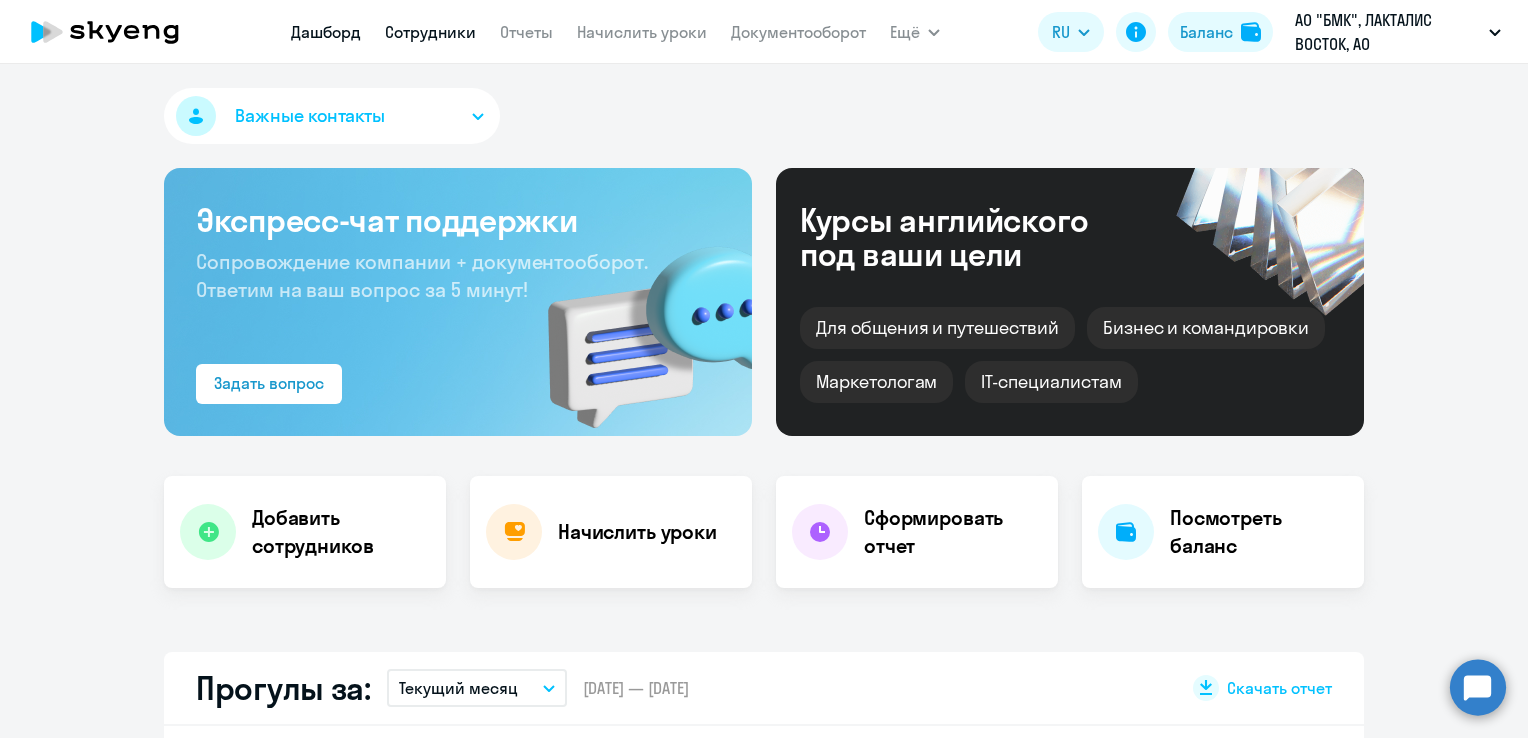 click on "Сотрудники" at bounding box center [430, 32] 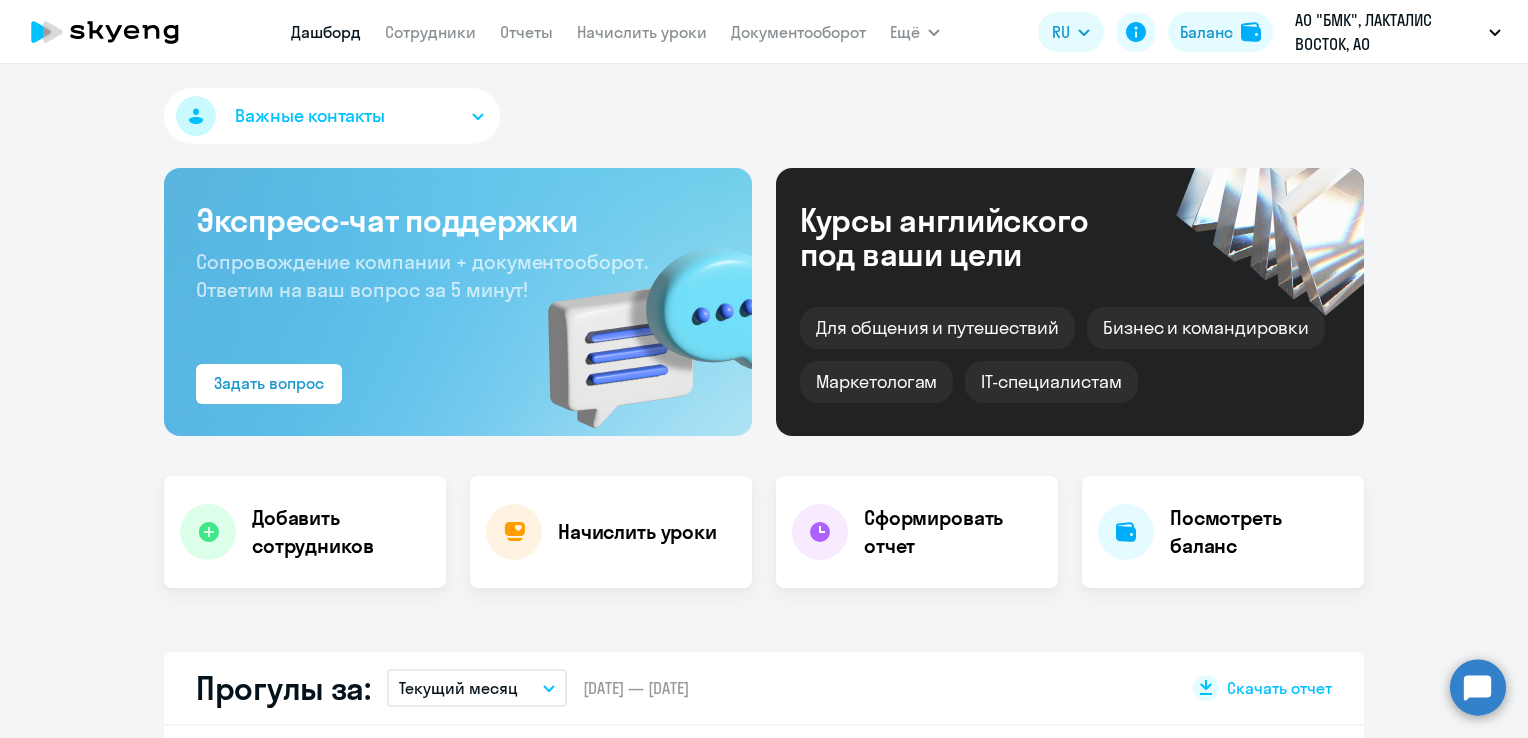 select on "30" 